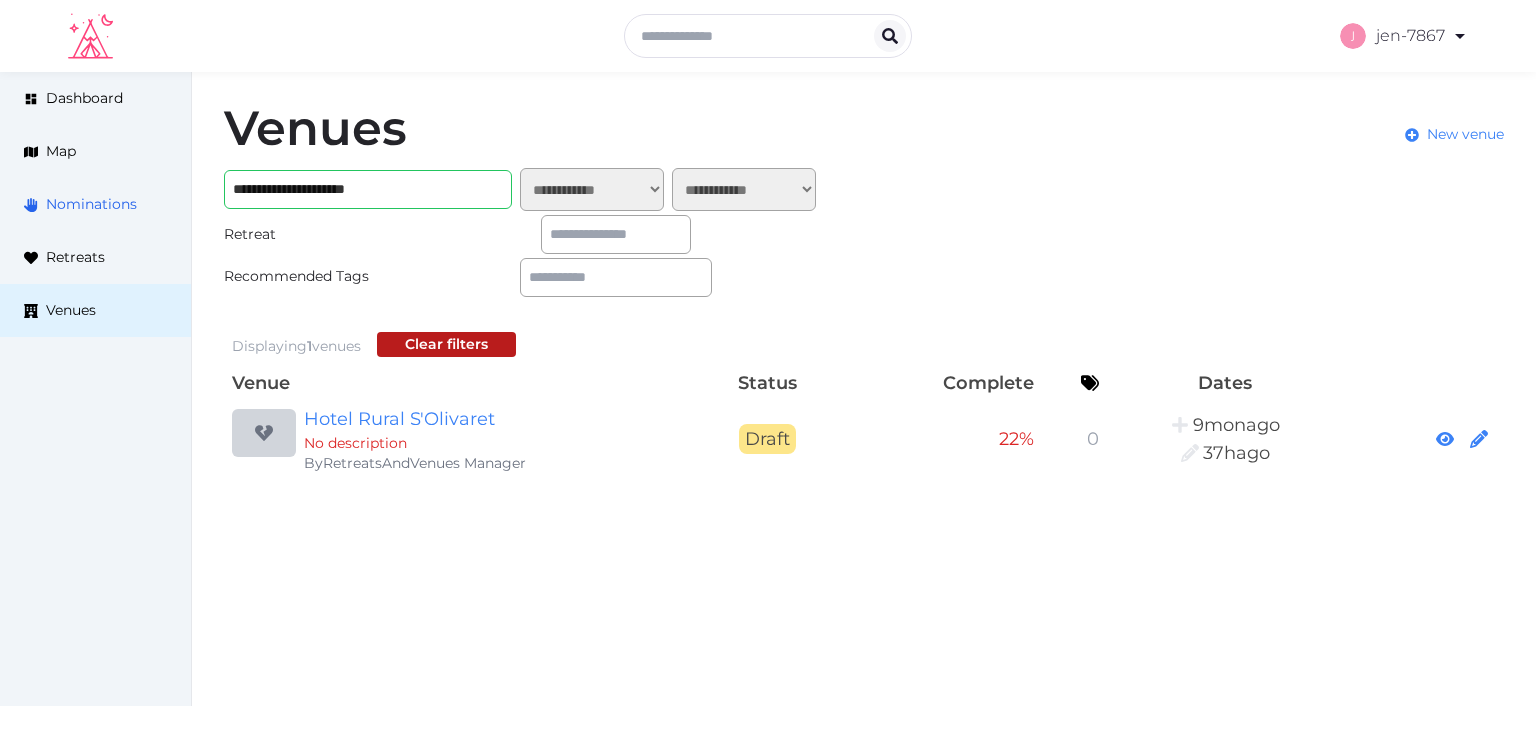 scroll, scrollTop: 0, scrollLeft: 0, axis: both 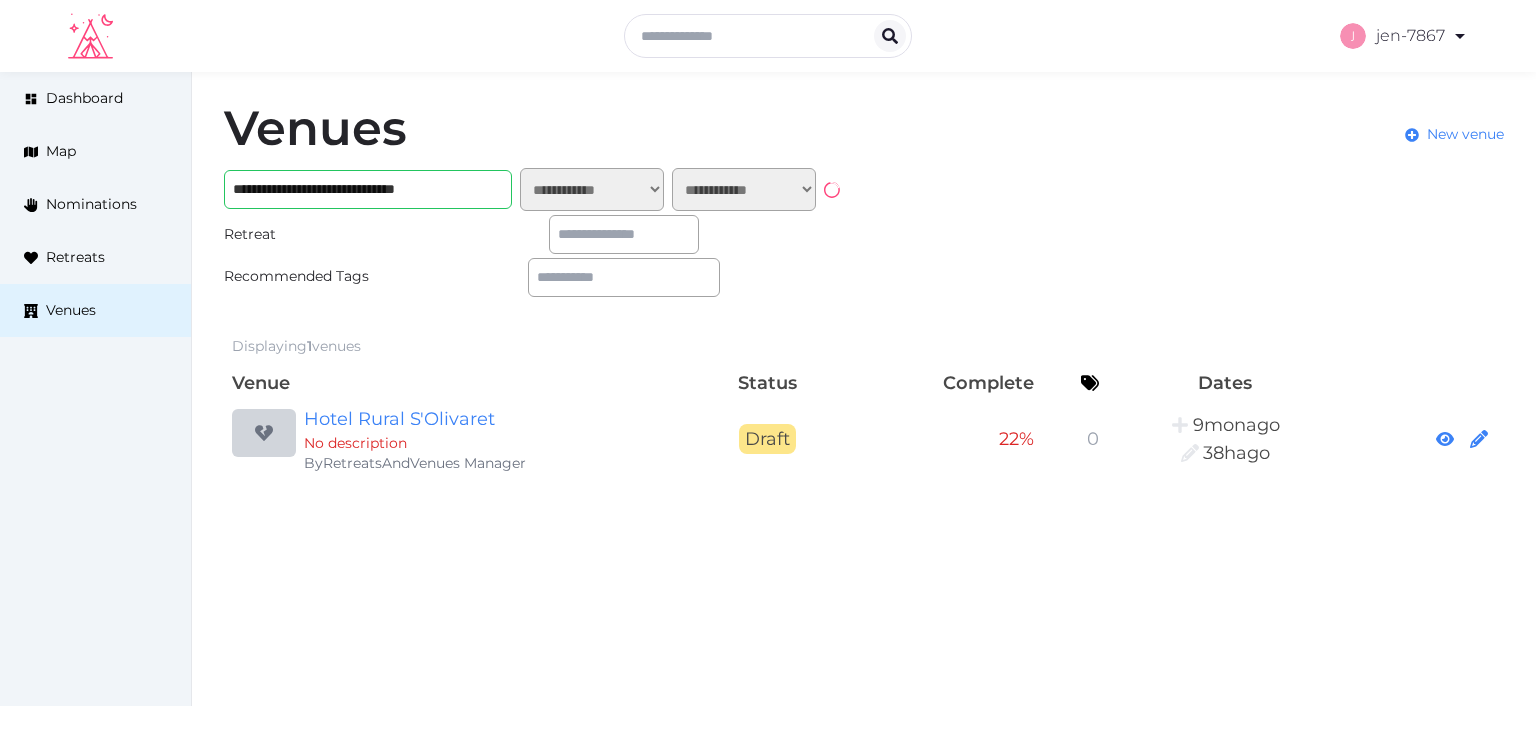 type on "**********" 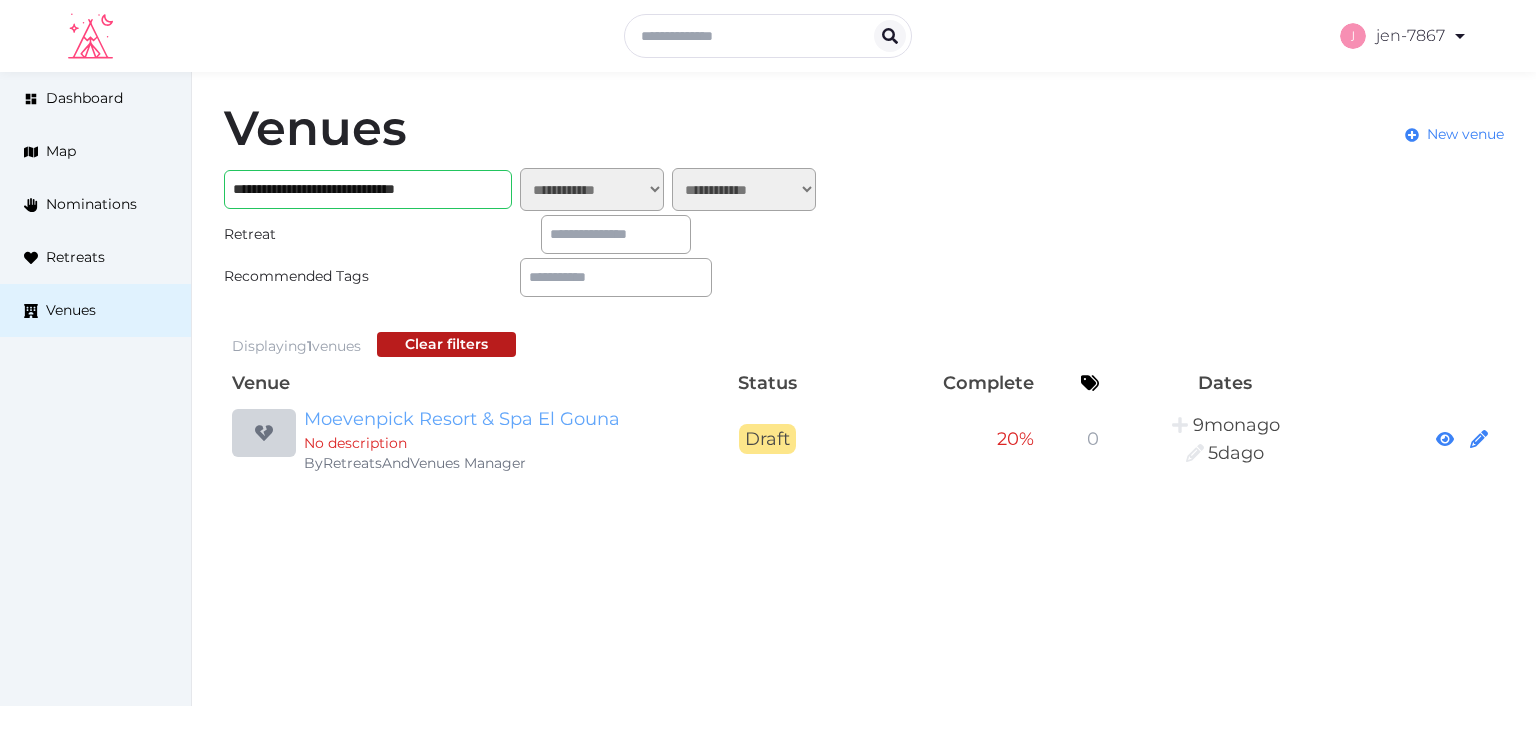 click on "Moevenpick Resort & Spa El Gouna" at bounding box center [496, 419] 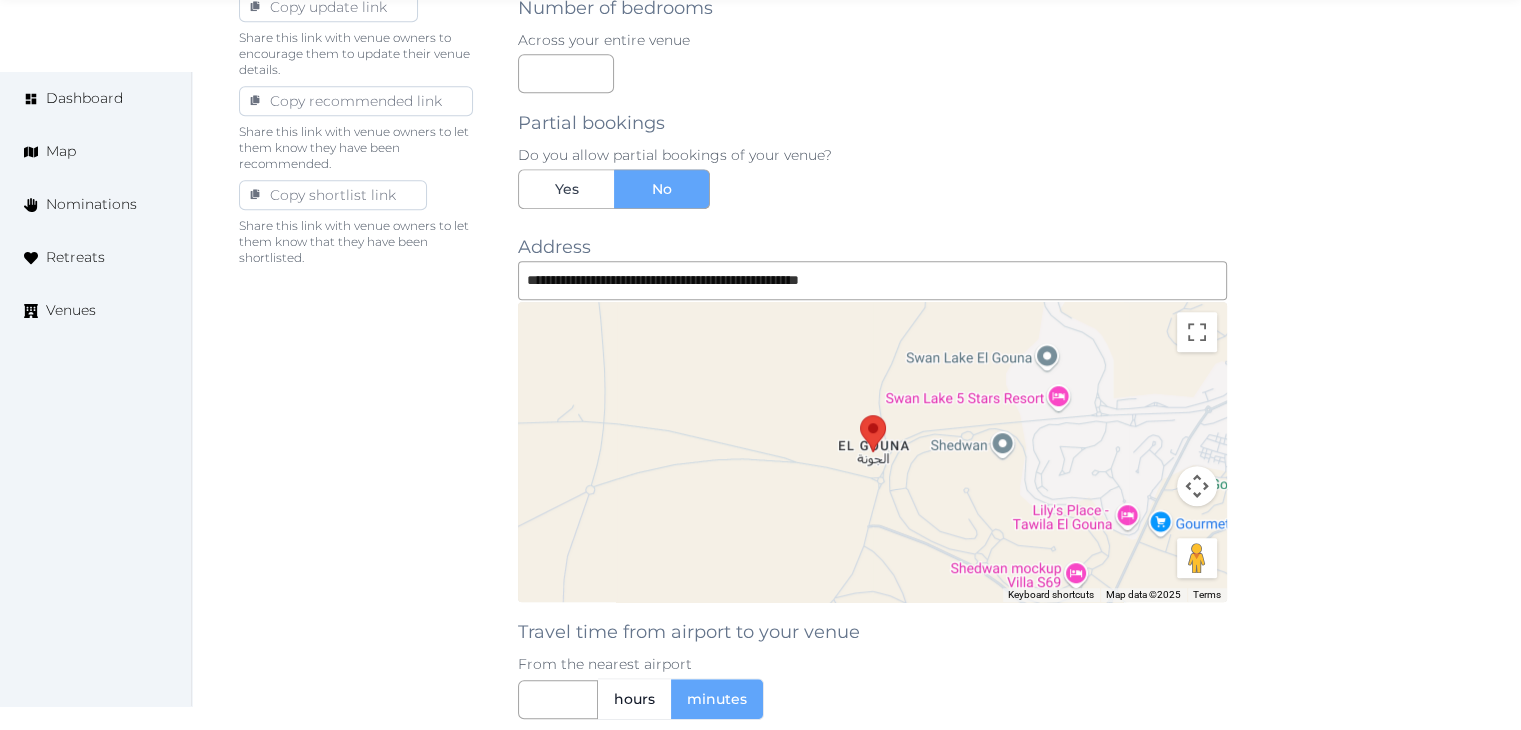 scroll, scrollTop: 1760, scrollLeft: 0, axis: vertical 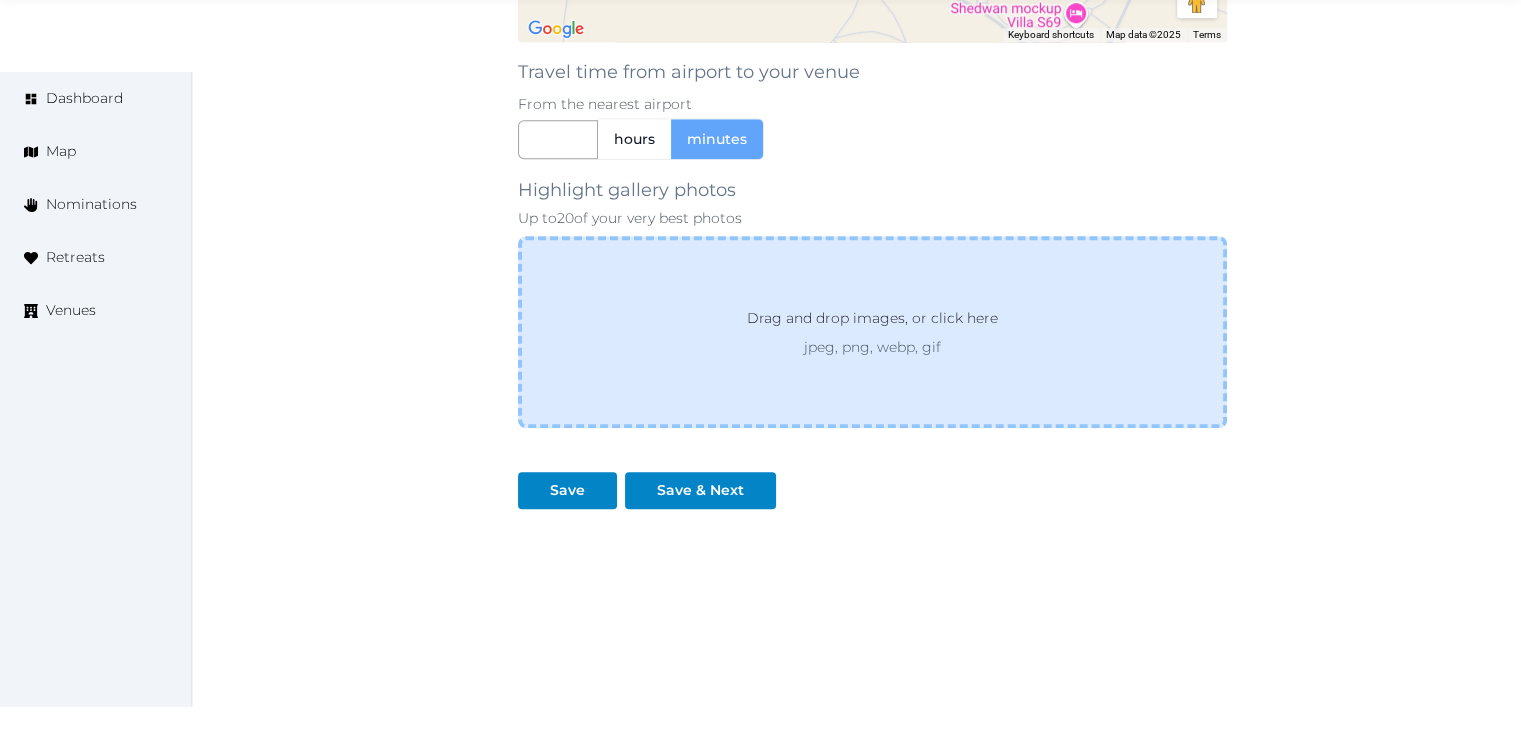 click on "jpeg, png, webp, gif" at bounding box center [872, 347] 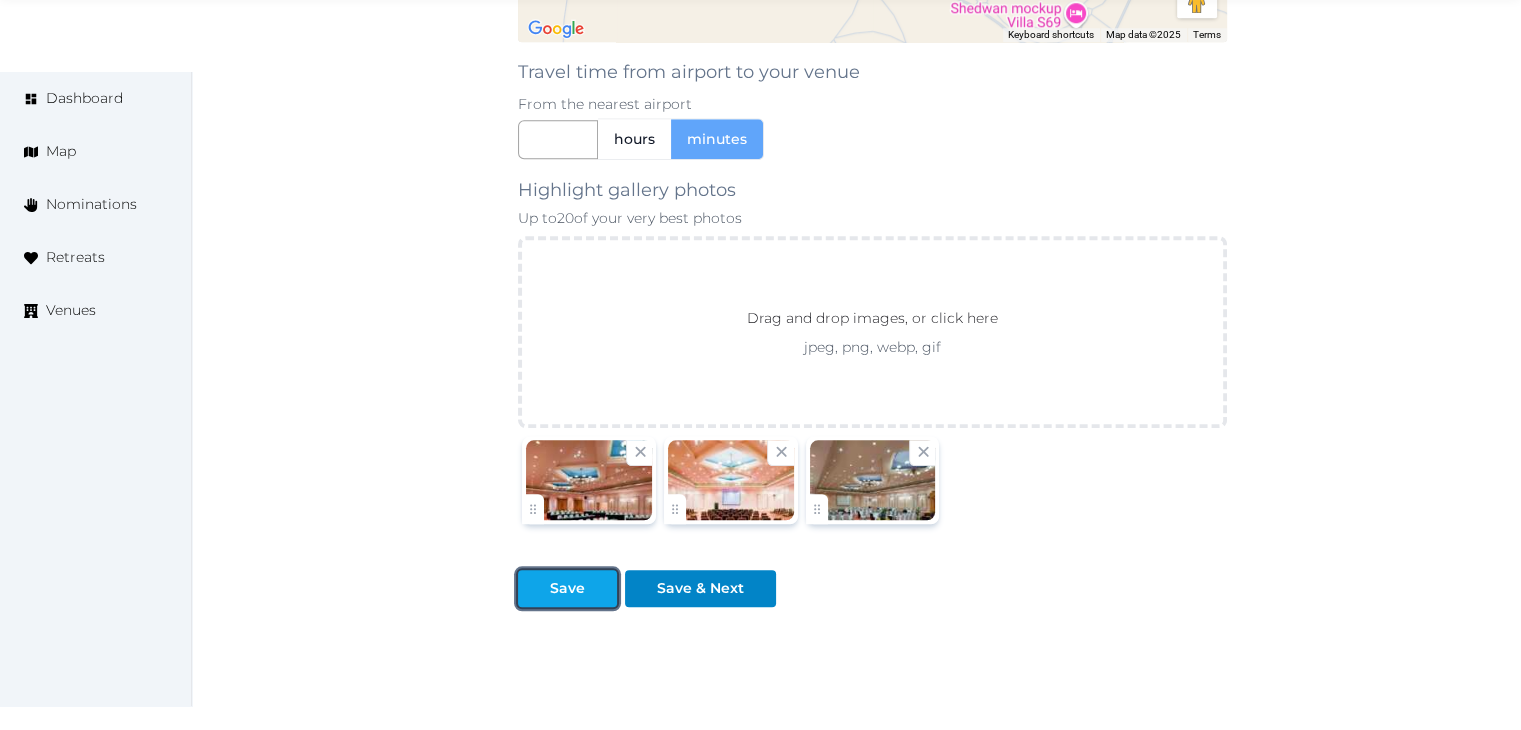 click on "Save" at bounding box center (567, 588) 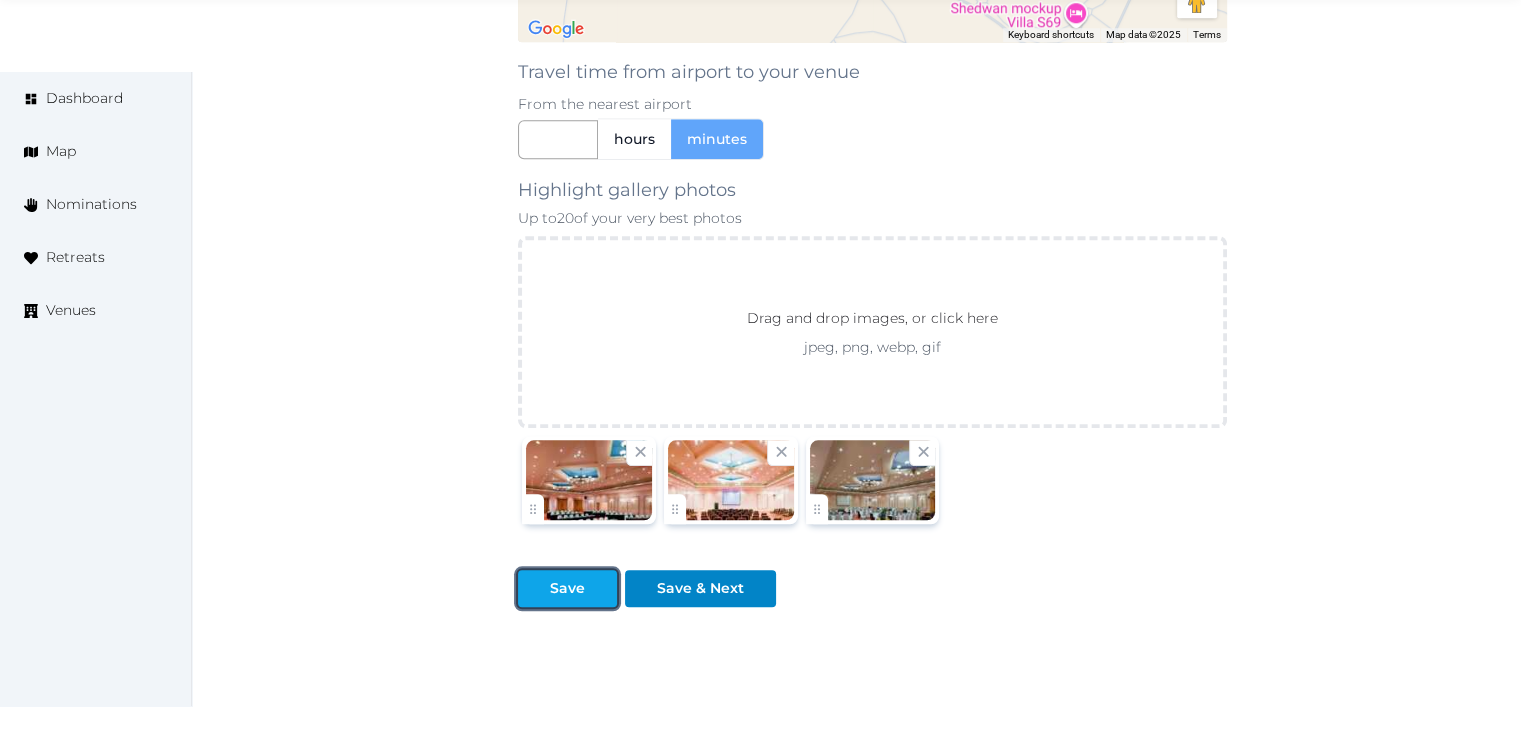click on "Save" at bounding box center (567, 588) 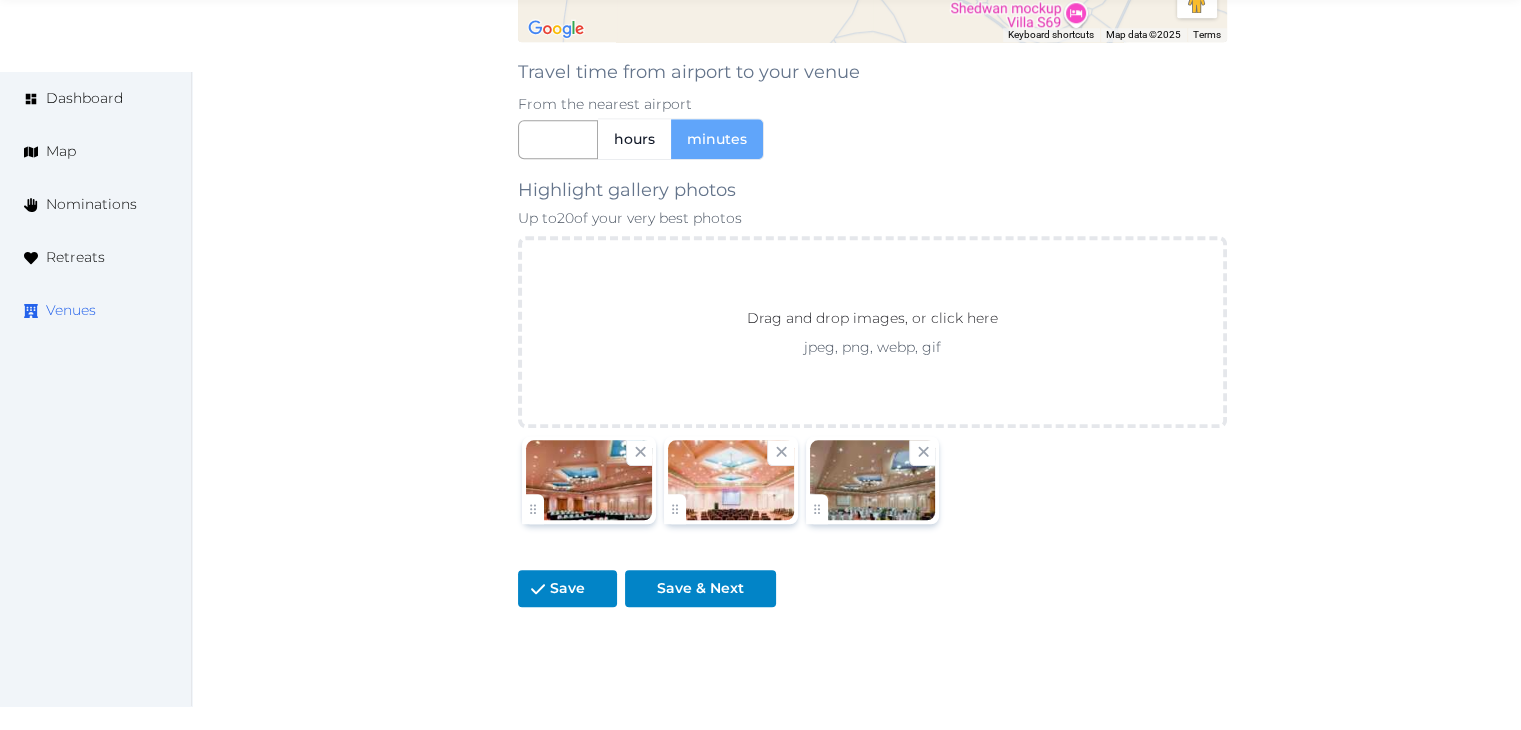 click on "Venues" at bounding box center (71, 310) 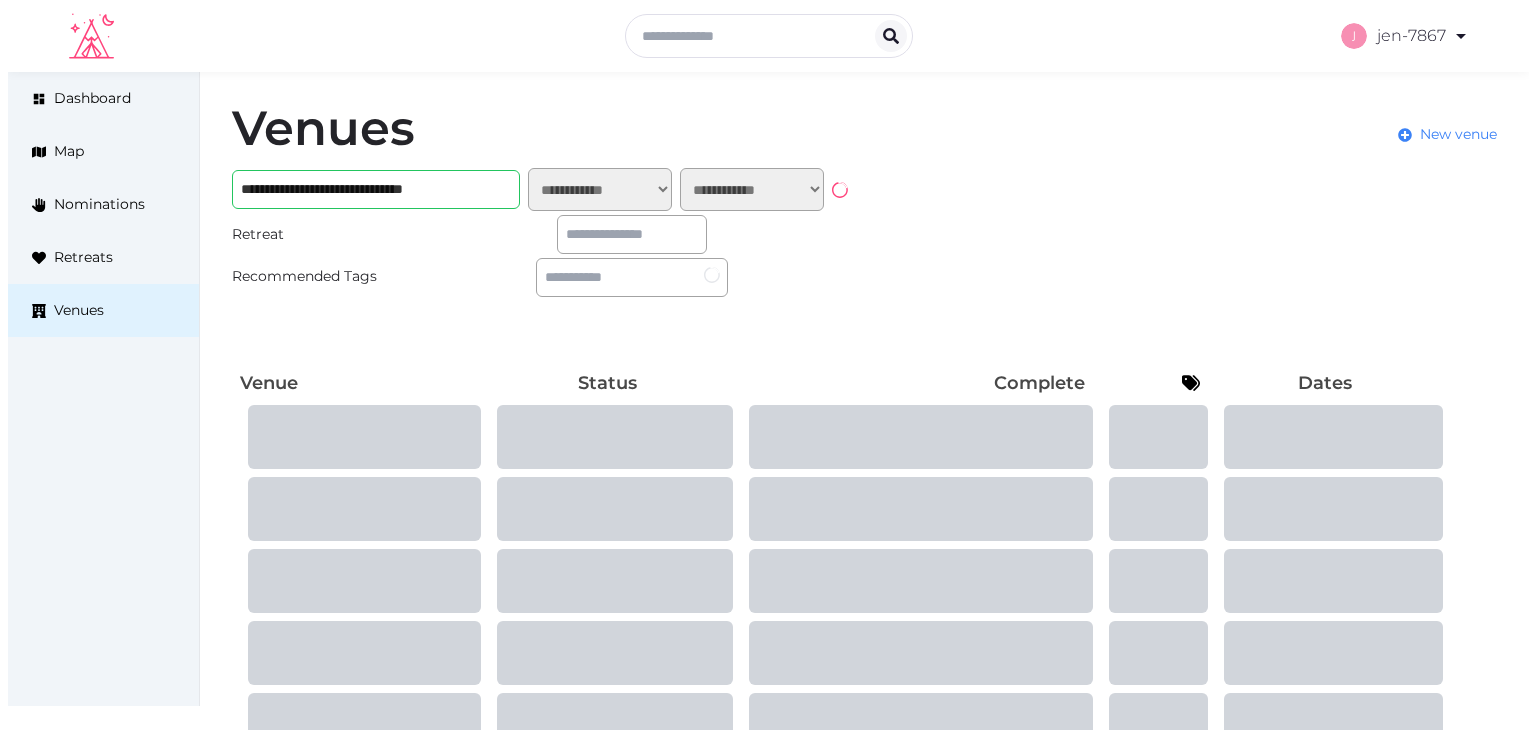 scroll, scrollTop: 0, scrollLeft: 0, axis: both 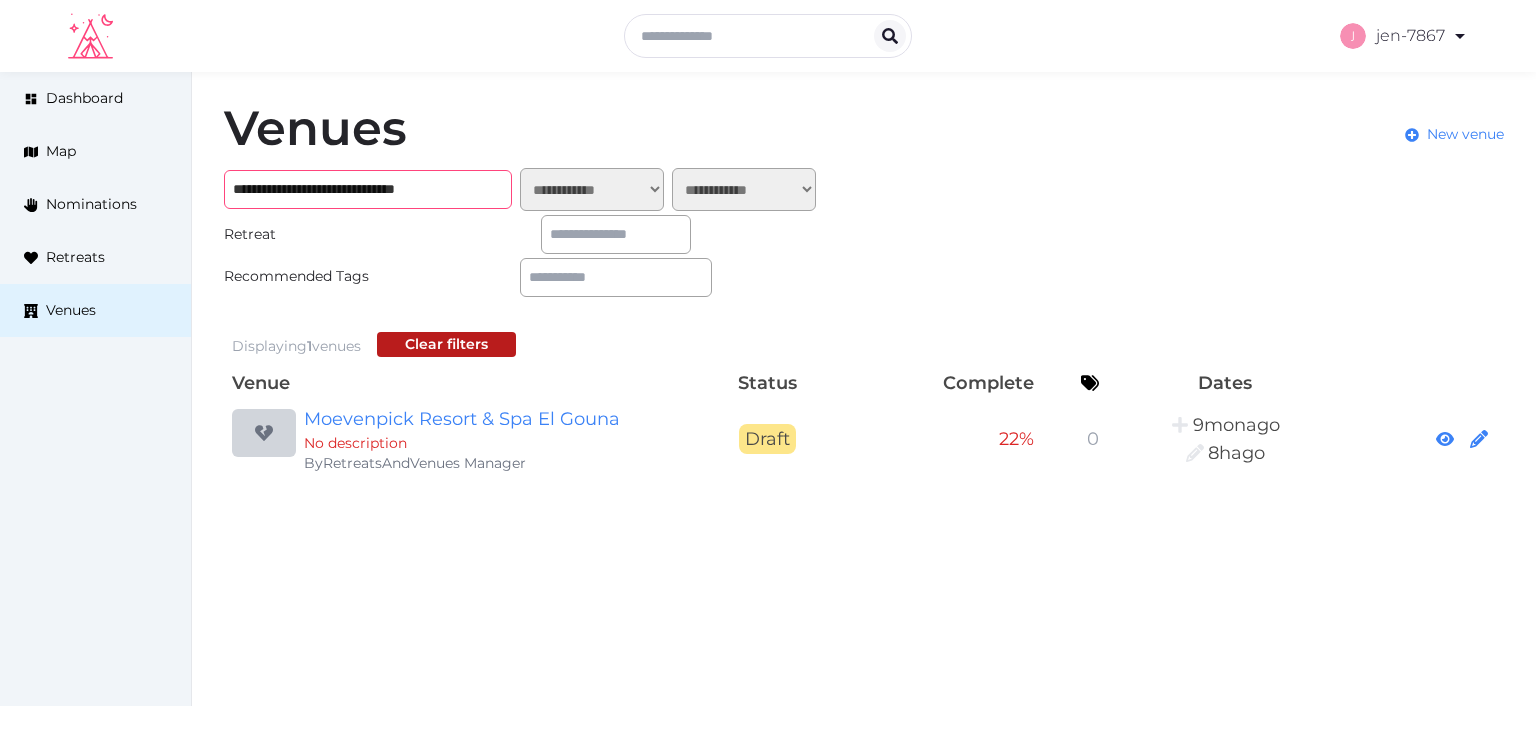 click on "**********" at bounding box center (368, 189) 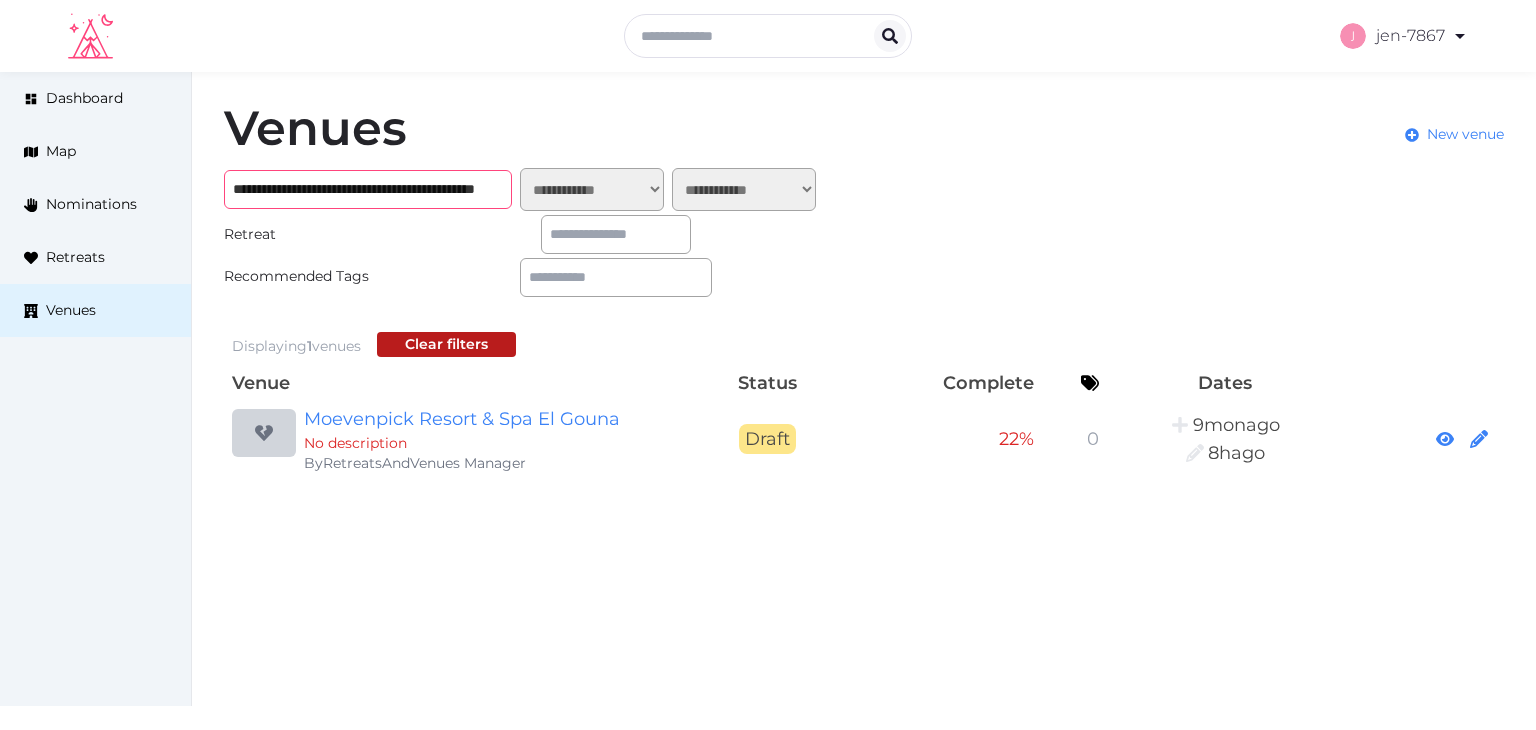 scroll, scrollTop: 0, scrollLeft: 144, axis: horizontal 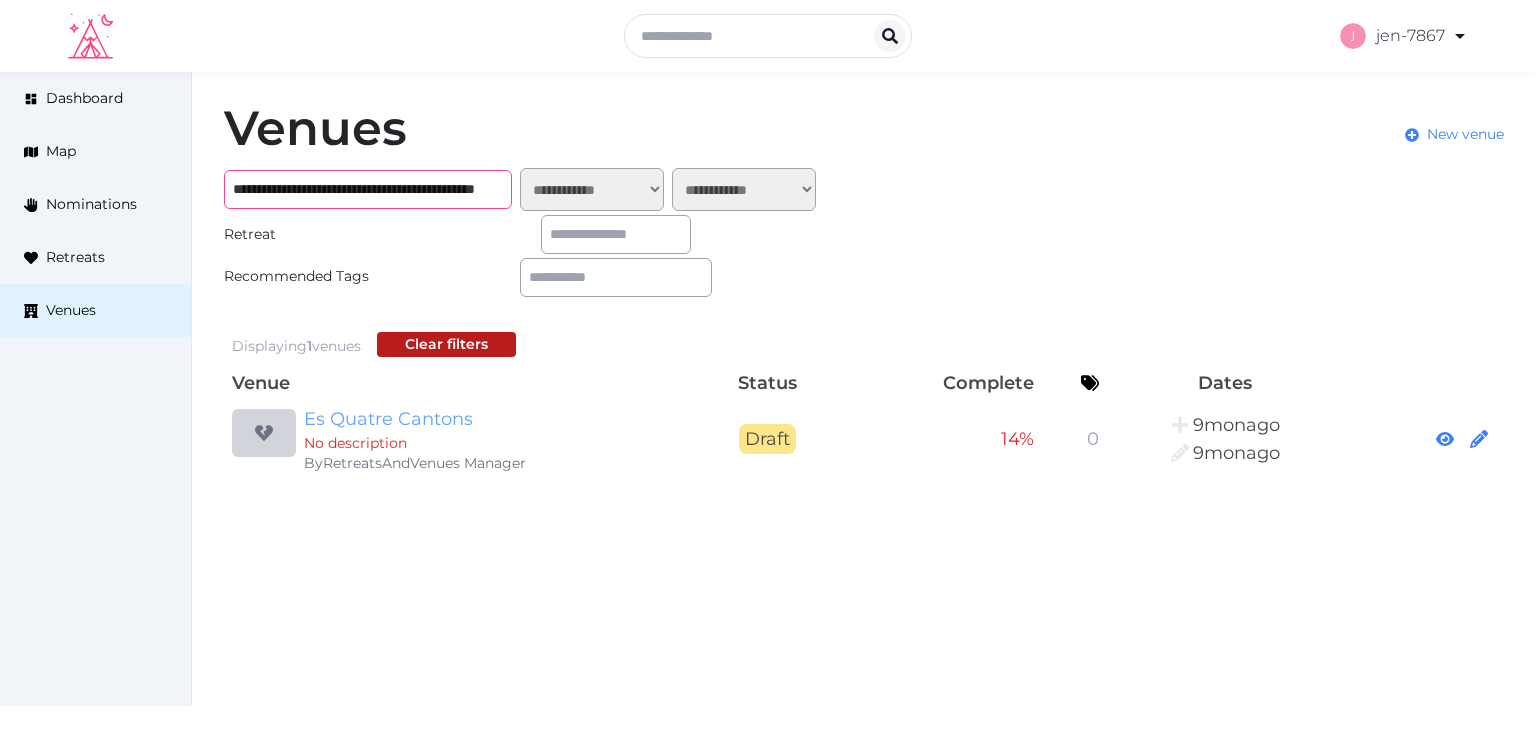 type on "**********" 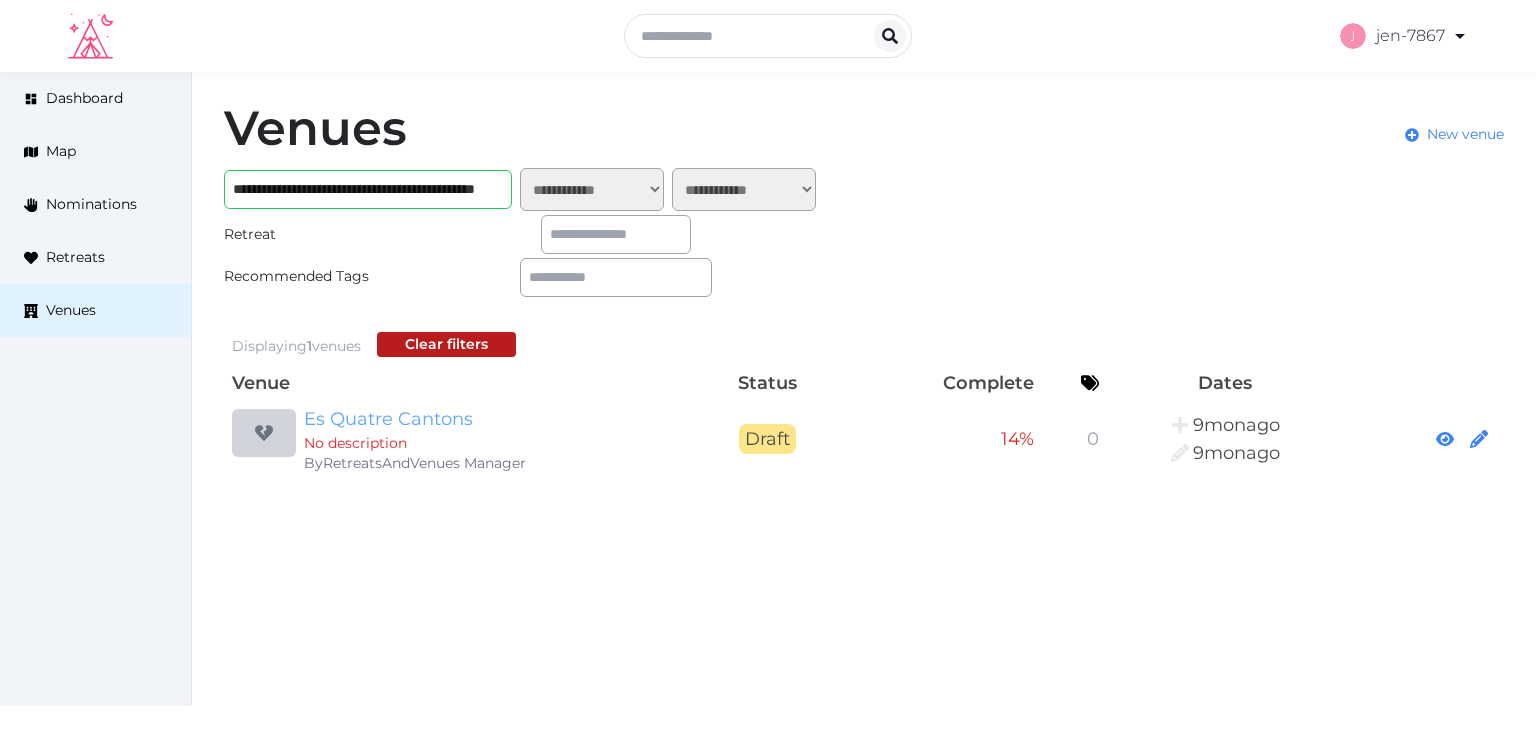 scroll, scrollTop: 0, scrollLeft: 0, axis: both 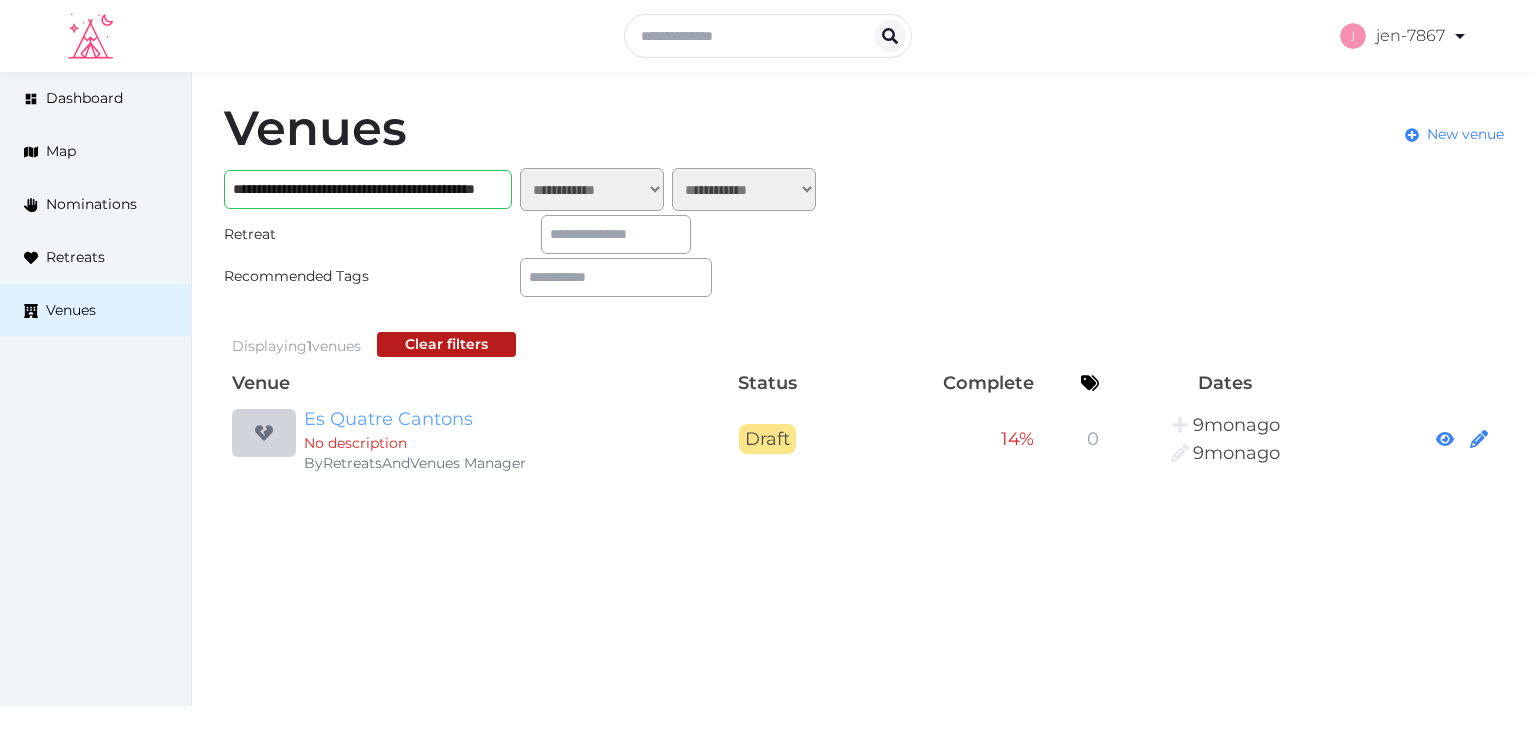 click on "Es Quatre Cantons" at bounding box center [496, 419] 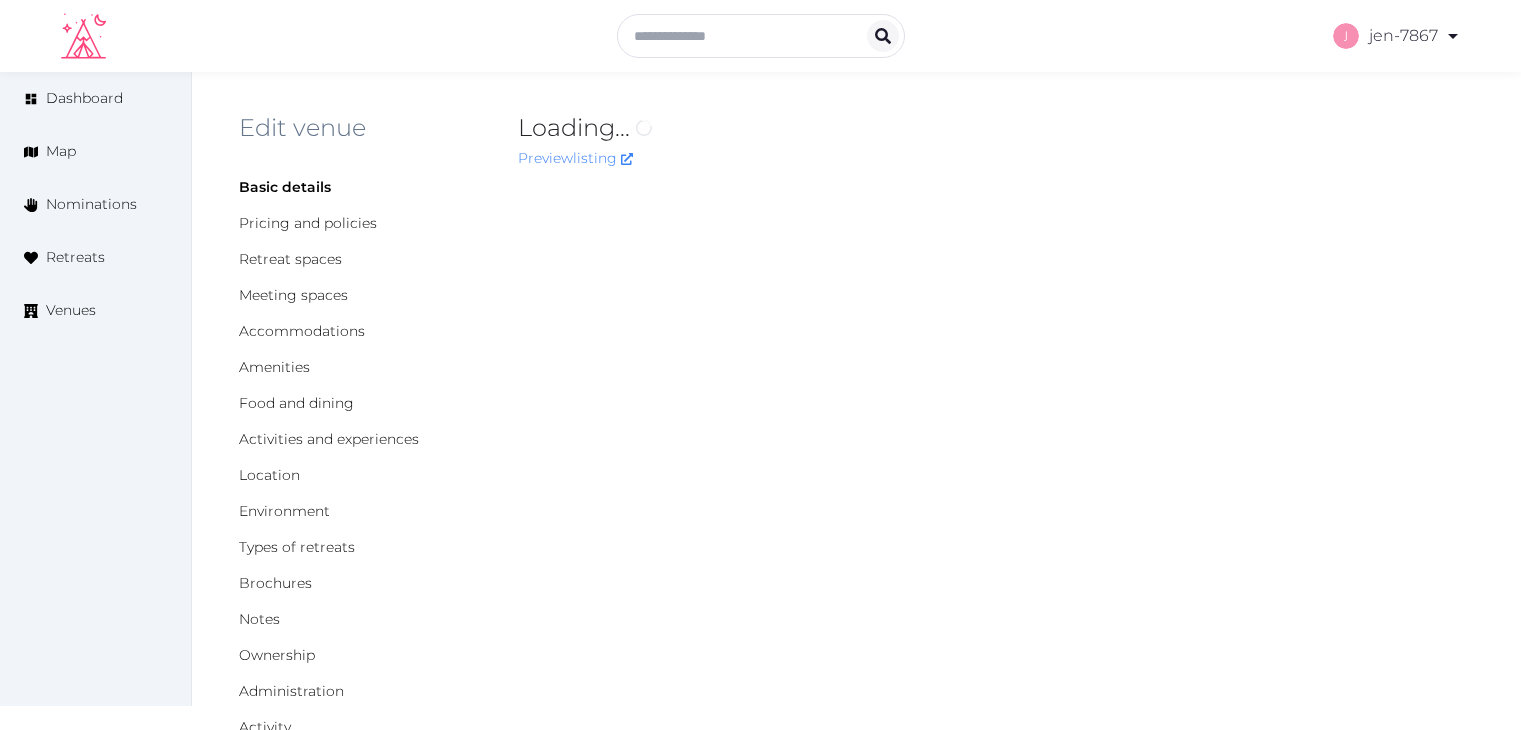 scroll, scrollTop: 0, scrollLeft: 0, axis: both 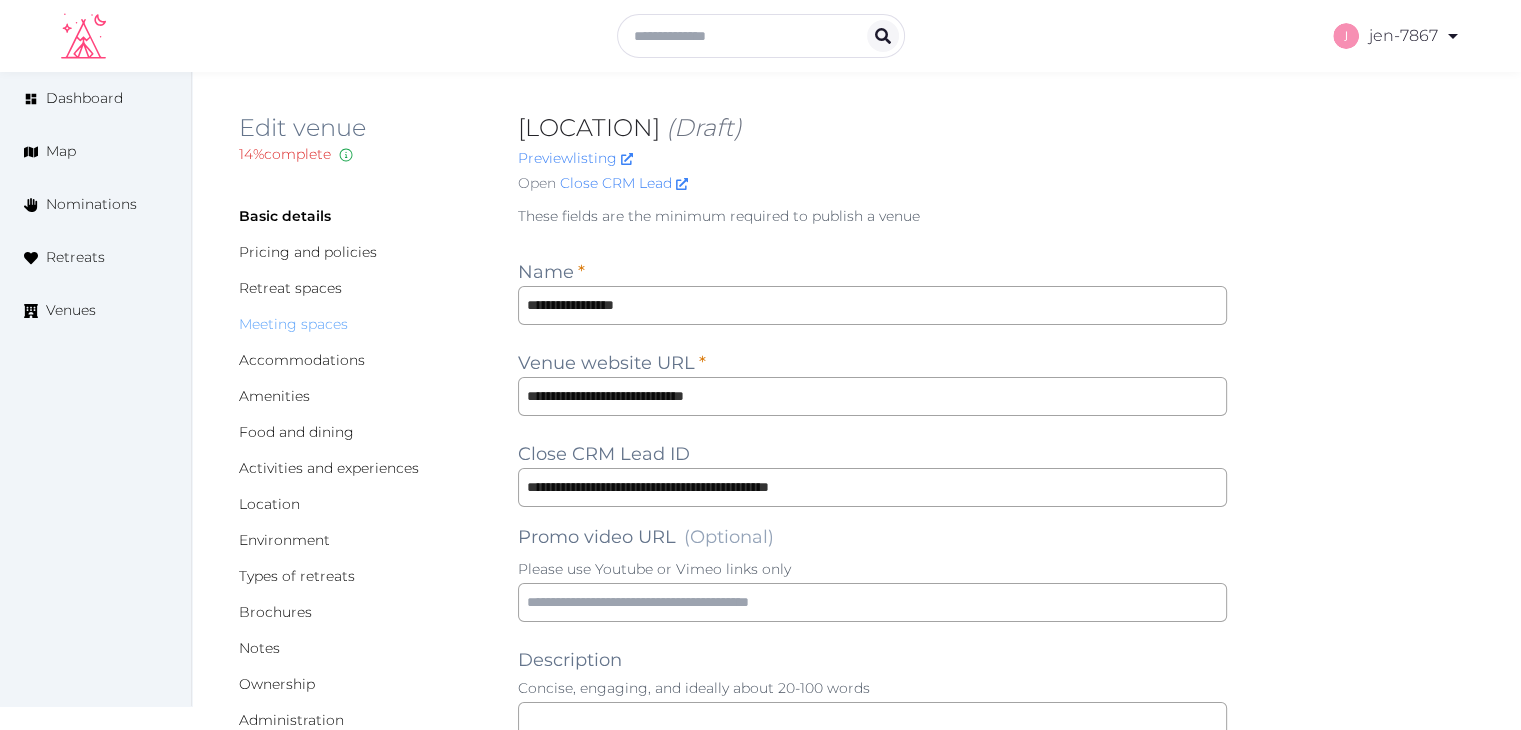 click on "Meeting spaces" at bounding box center (293, 324) 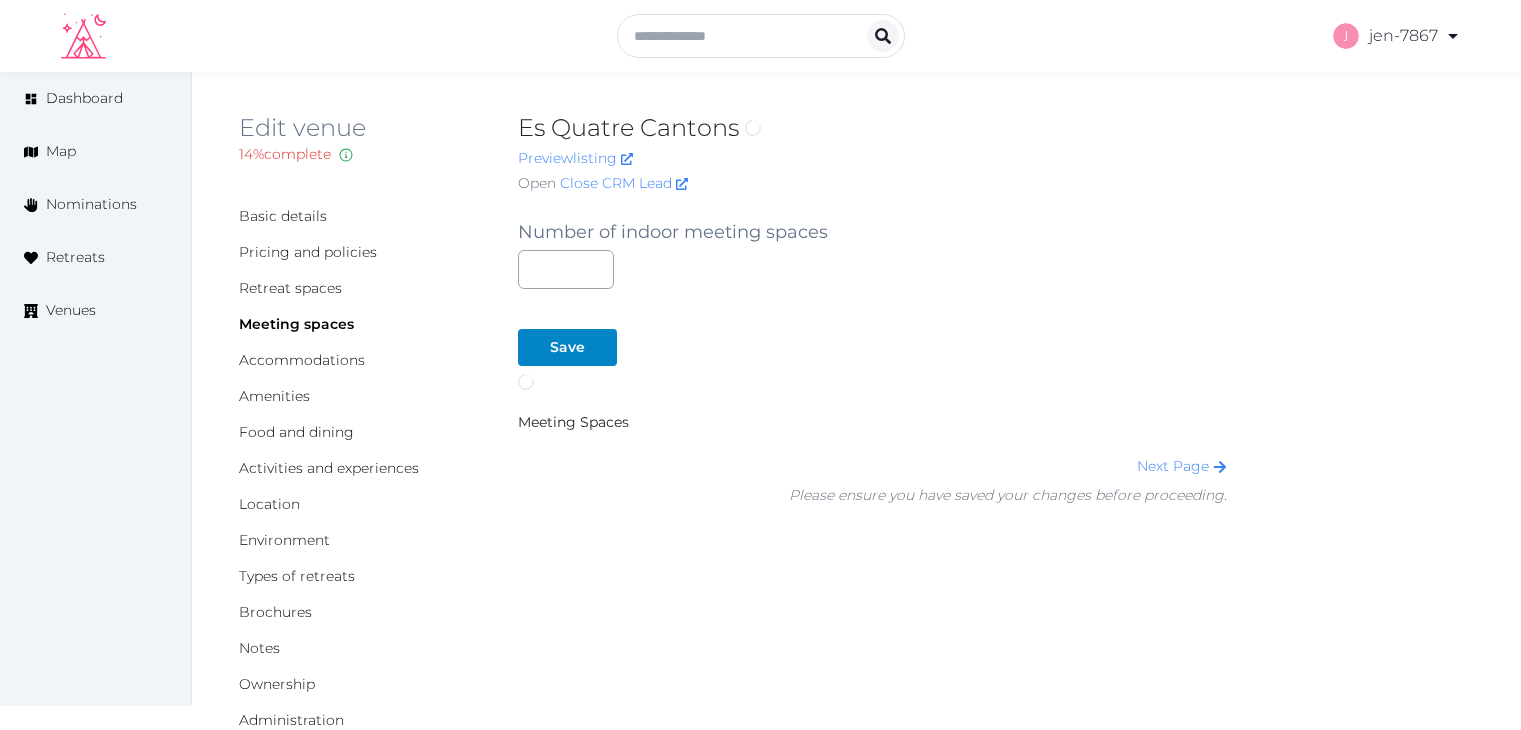scroll, scrollTop: 0, scrollLeft: 0, axis: both 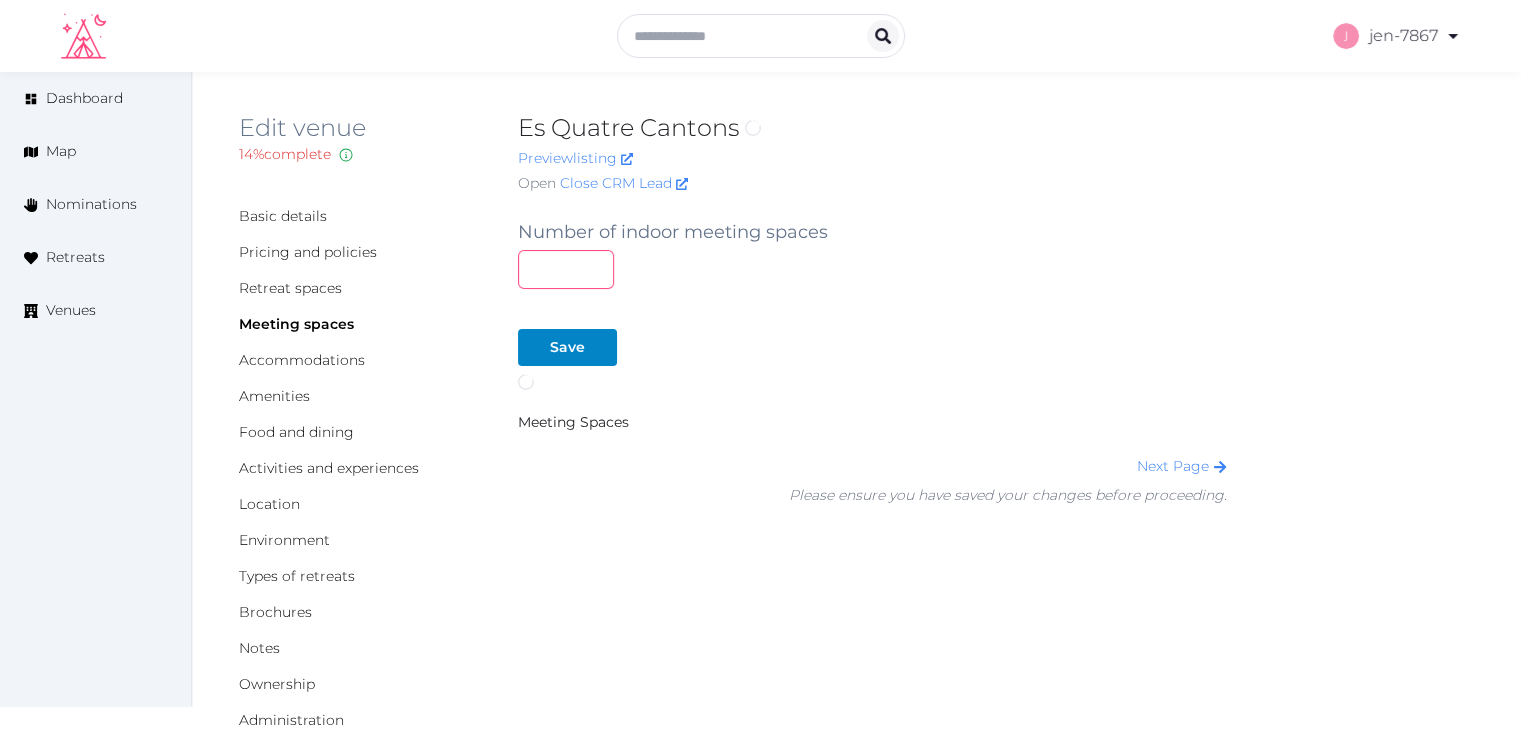 click at bounding box center [566, 269] 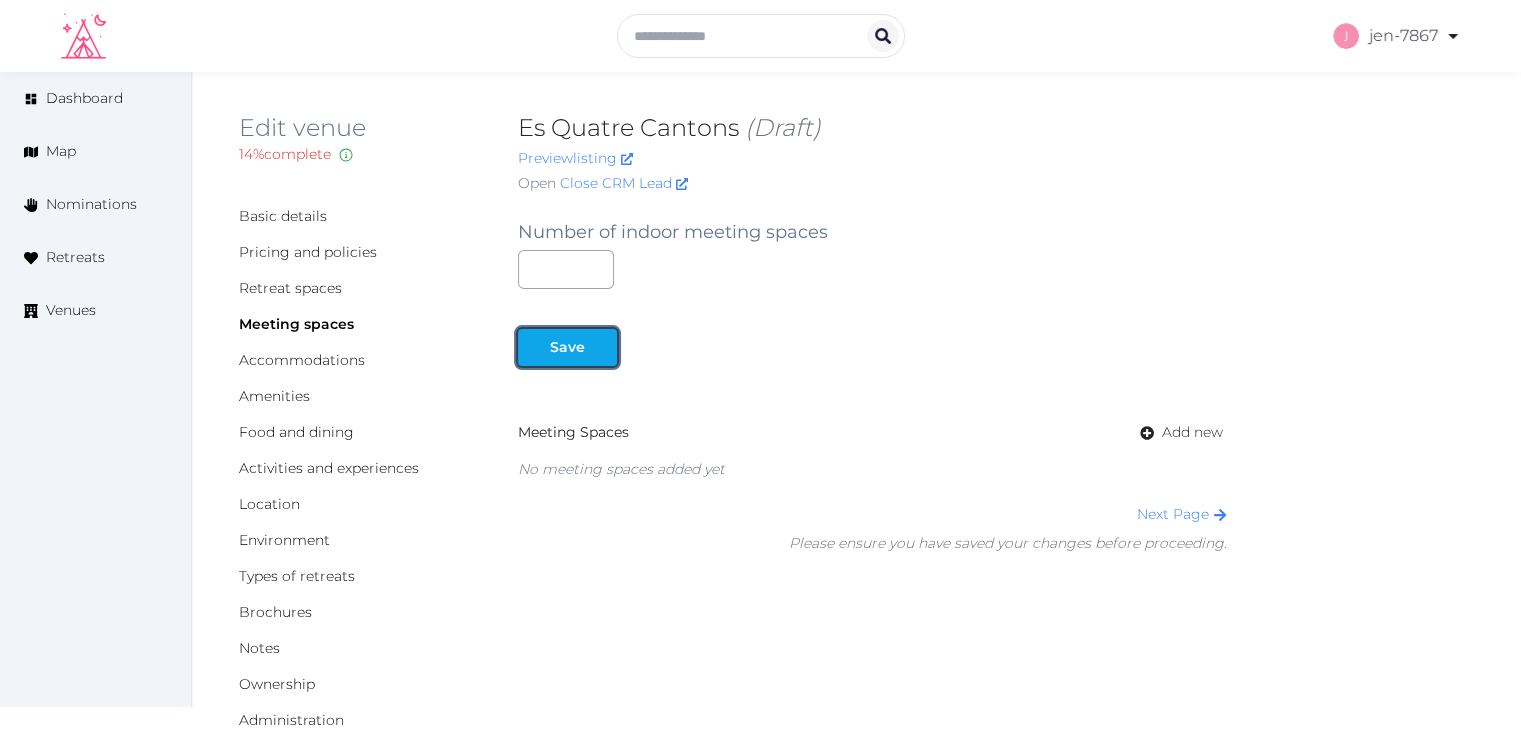 drag, startPoint x: 576, startPoint y: 352, endPoint x: 605, endPoint y: 355, distance: 29.15476 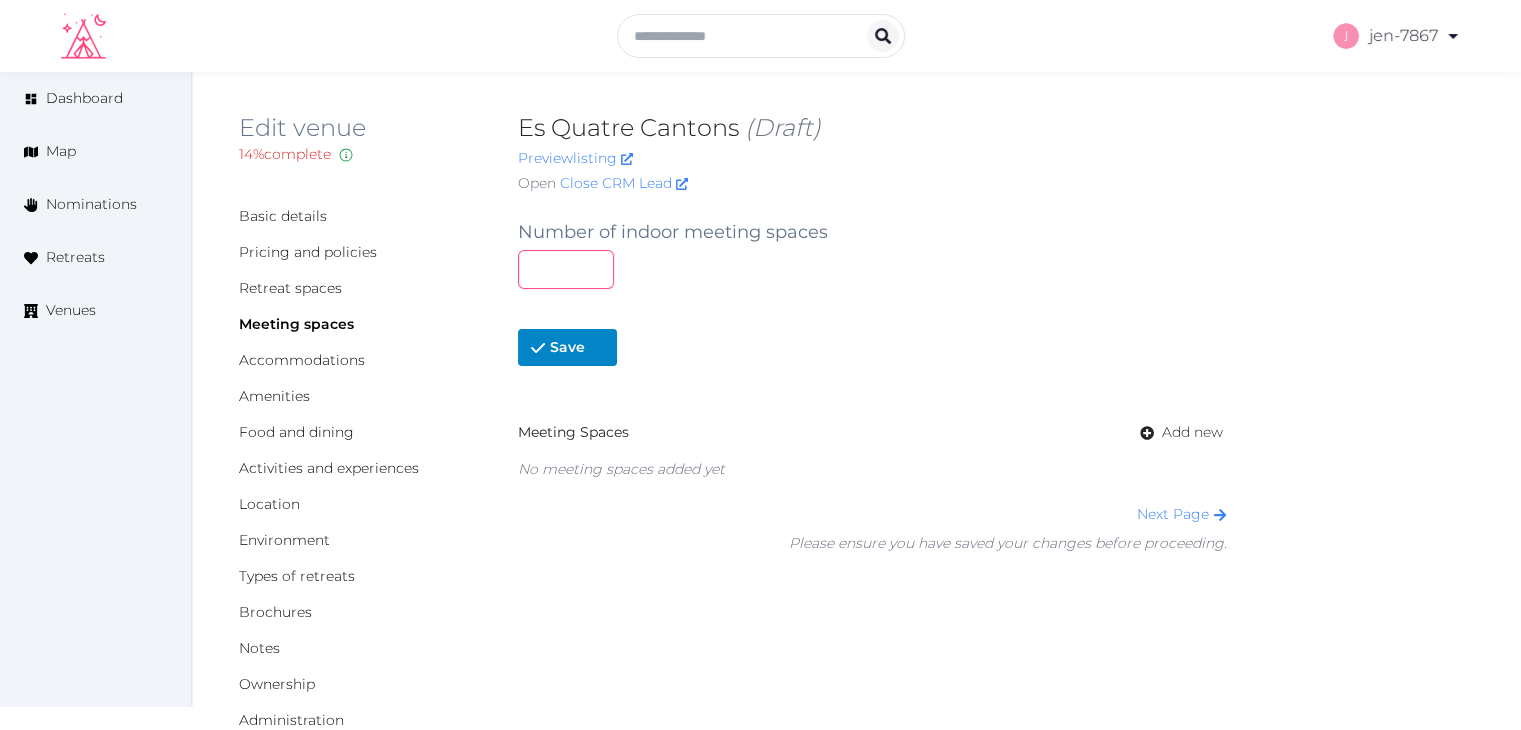 click on "*" at bounding box center [566, 269] 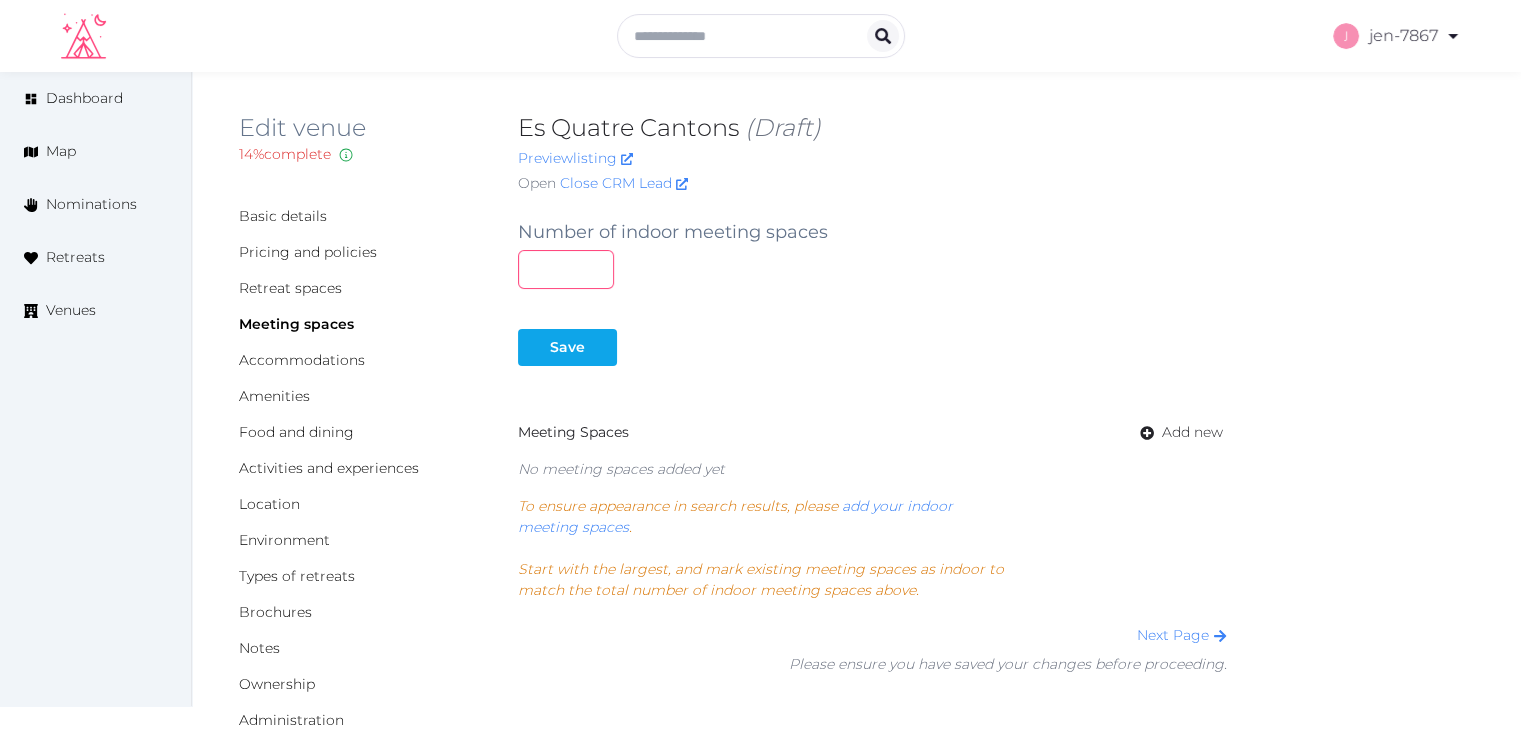 type on "*" 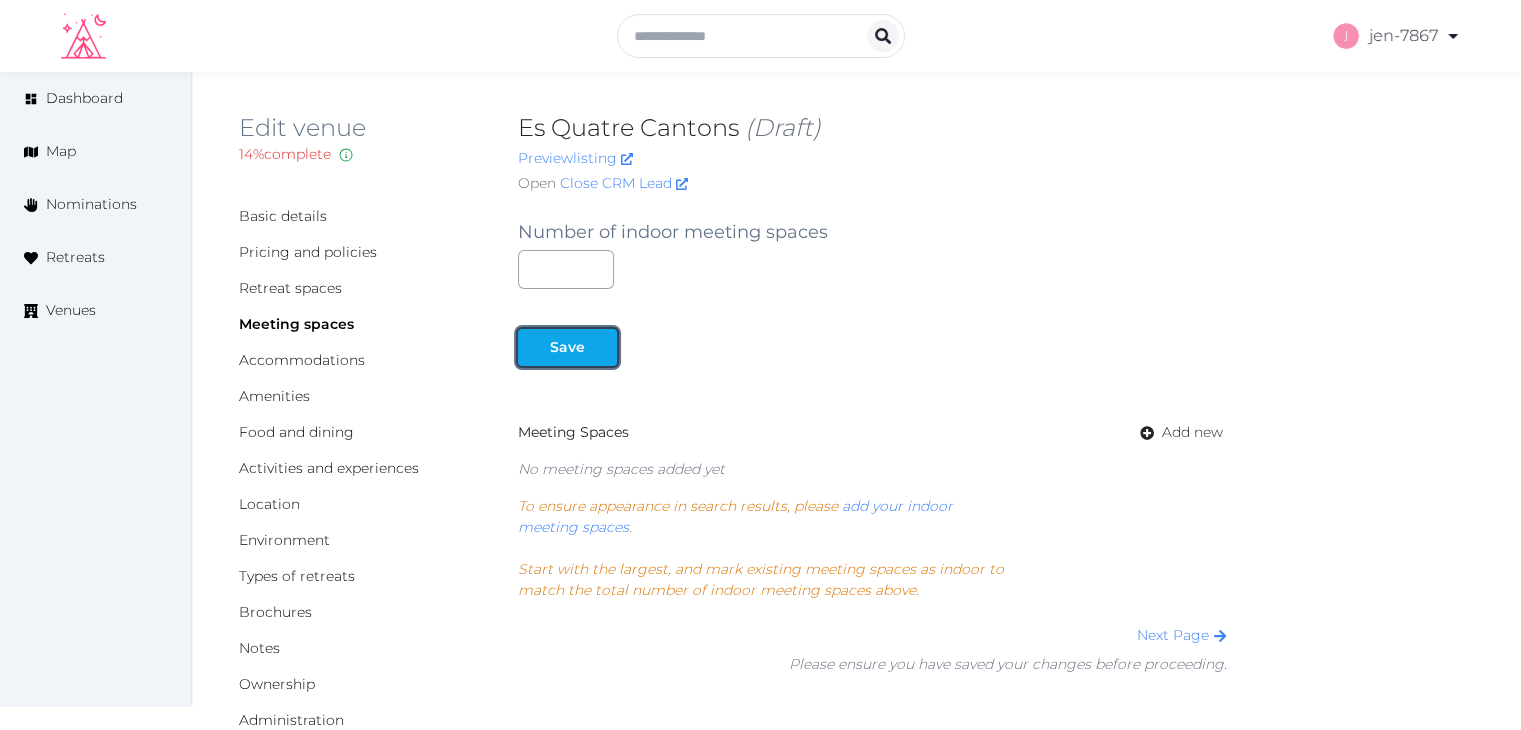 click at bounding box center [601, 347] 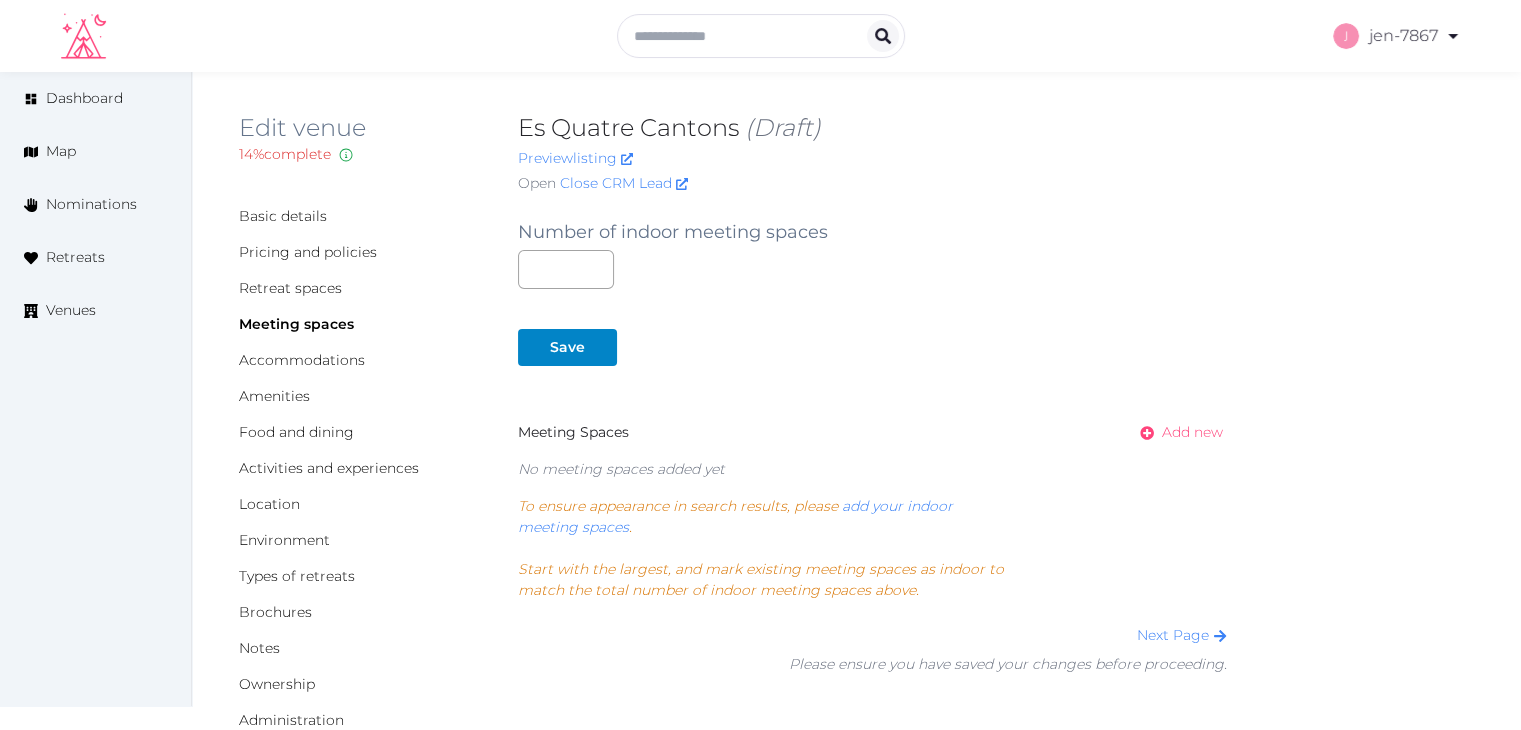 click on "Add new" at bounding box center [1192, 432] 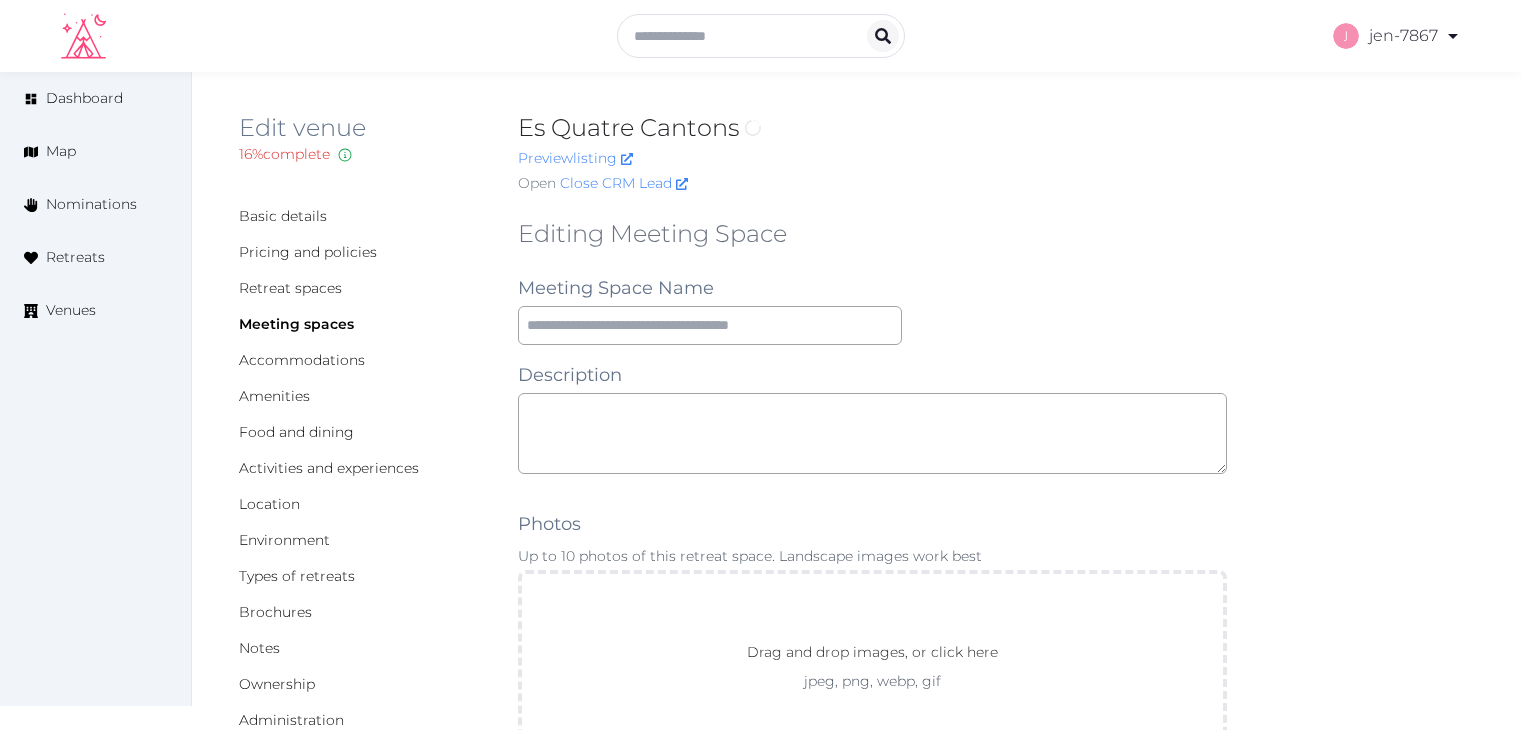 scroll, scrollTop: 0, scrollLeft: 0, axis: both 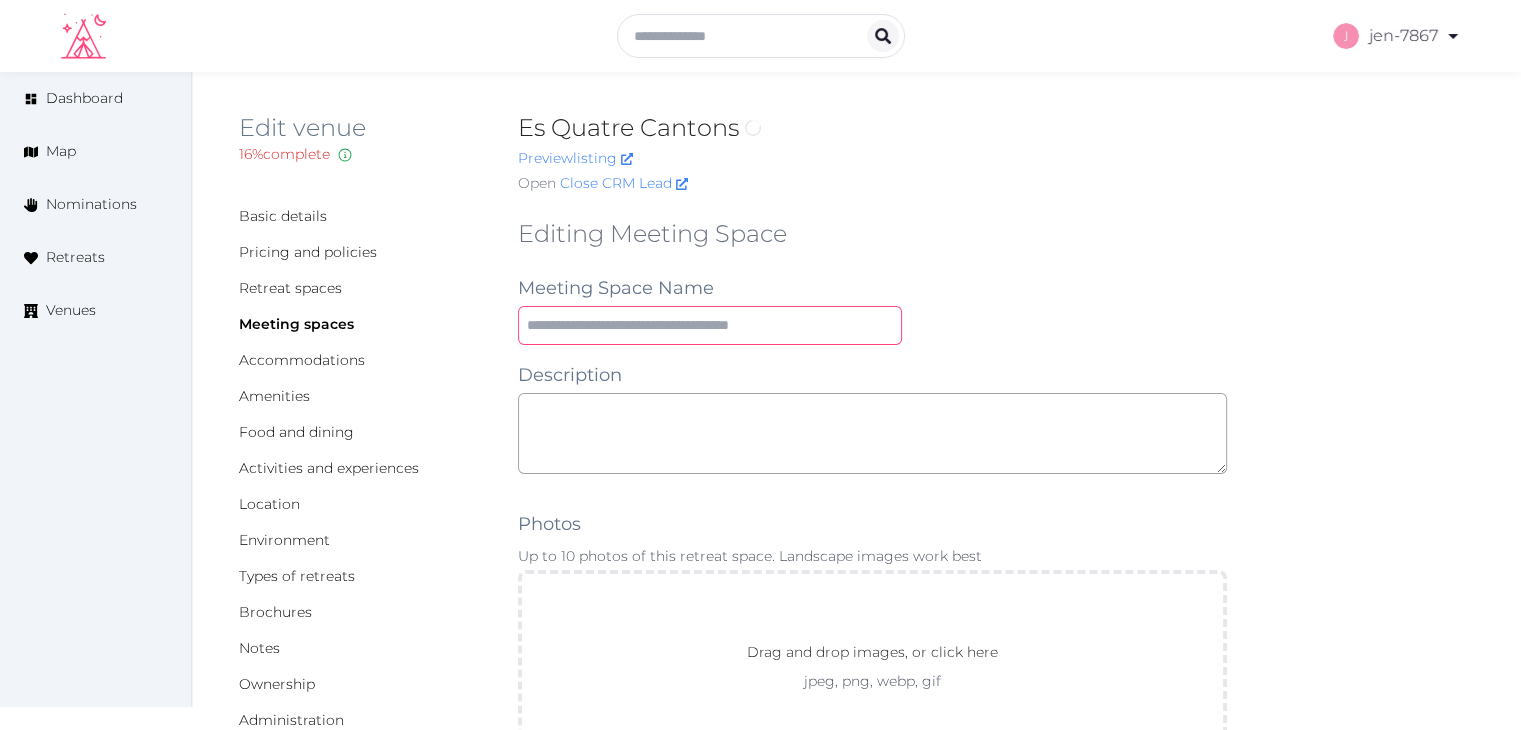 click at bounding box center [710, 325] 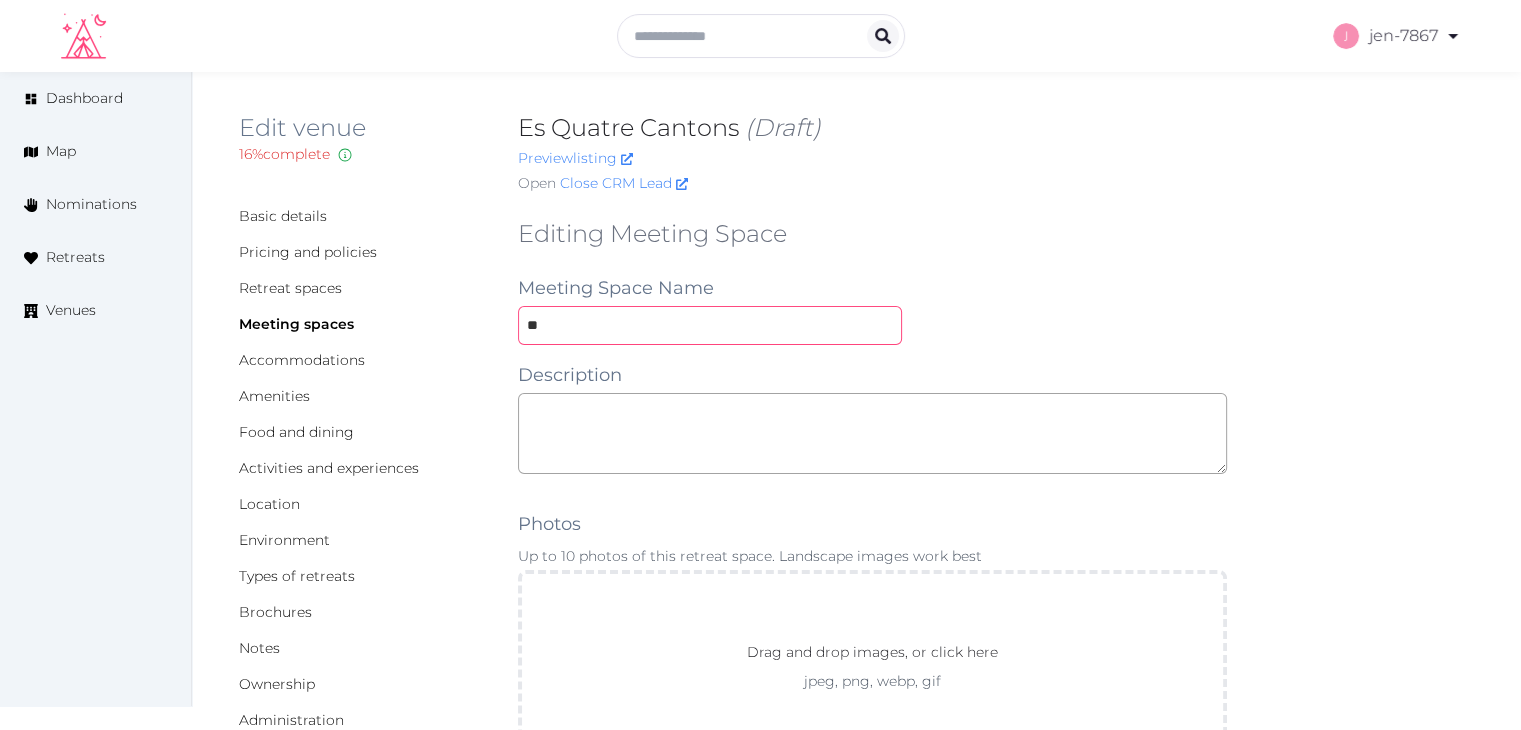 type on "*" 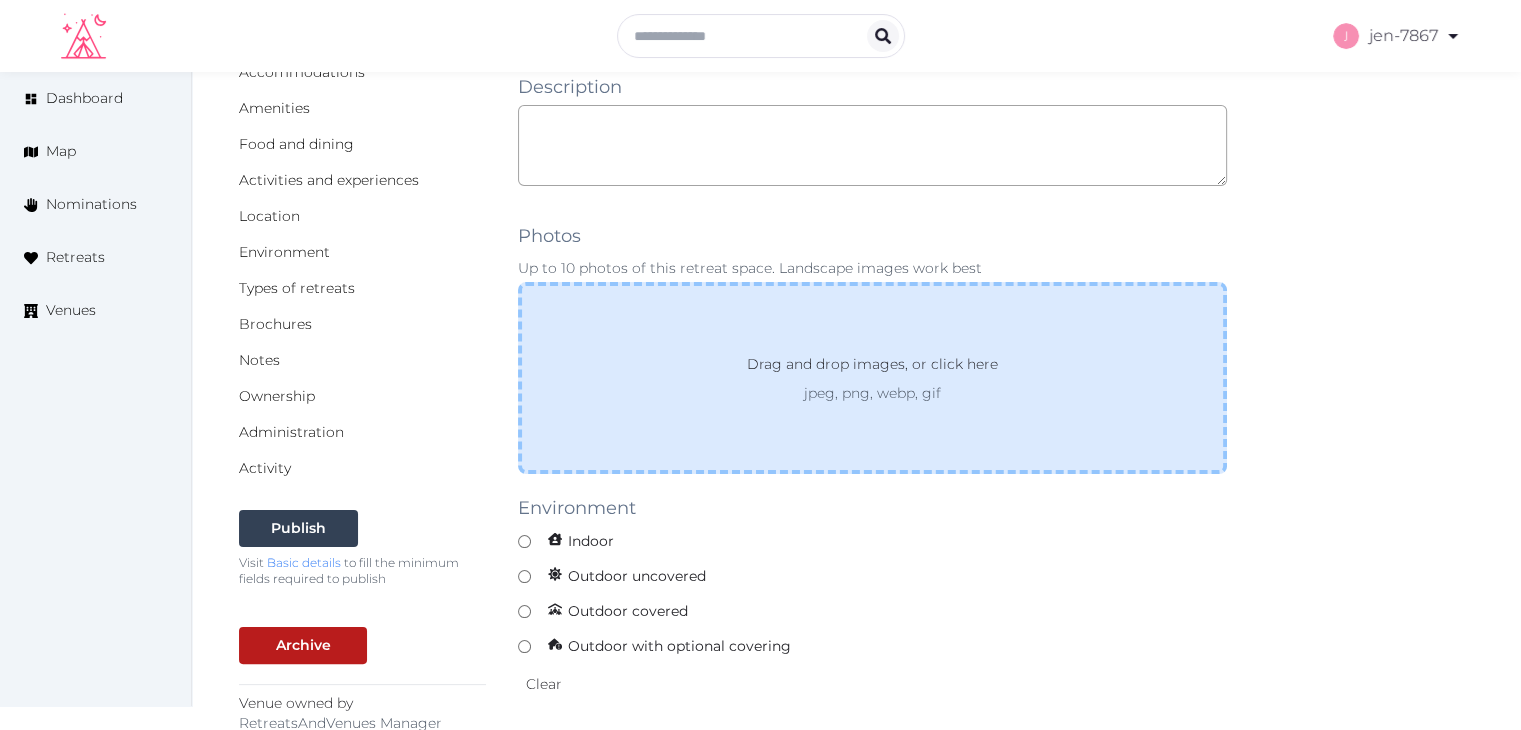 scroll, scrollTop: 300, scrollLeft: 0, axis: vertical 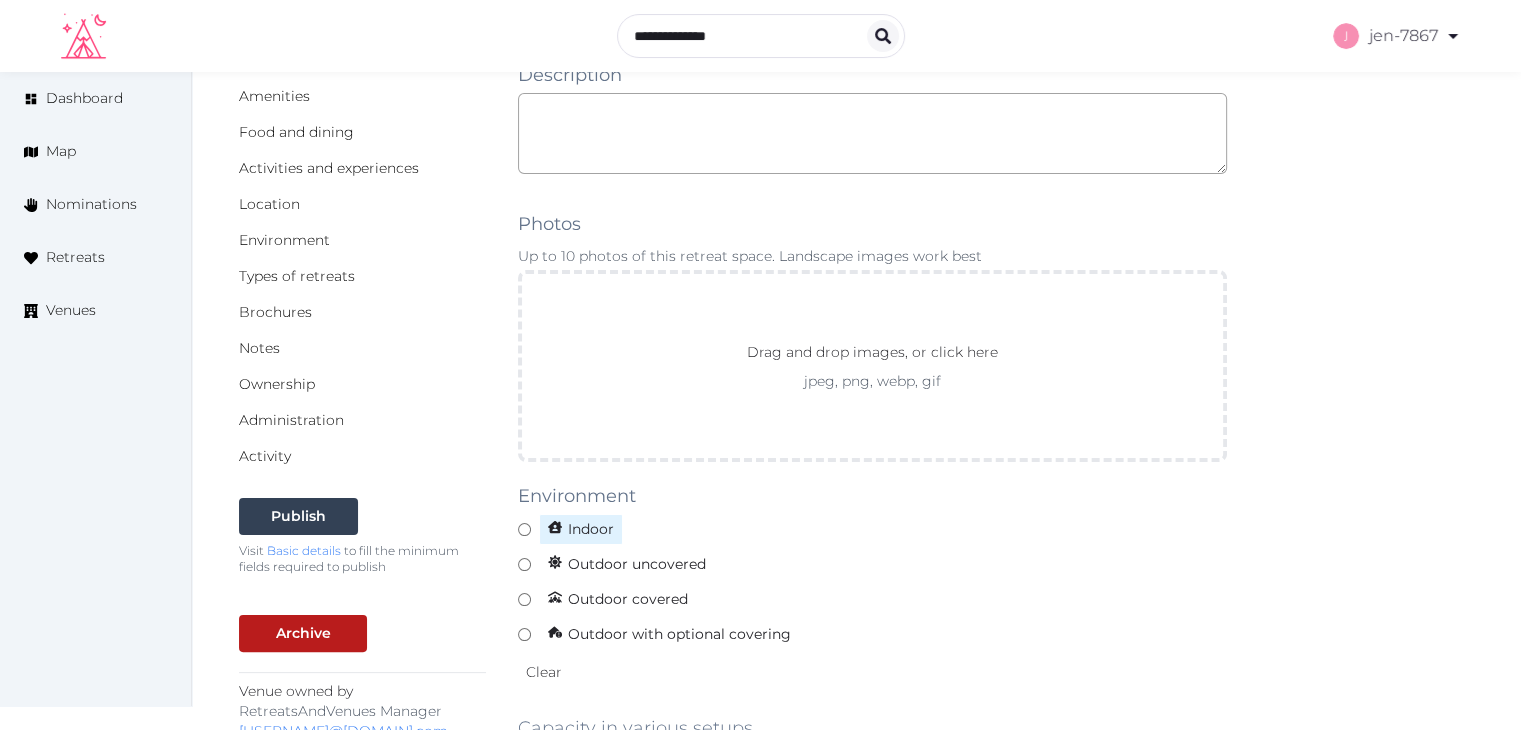 type on "**********" 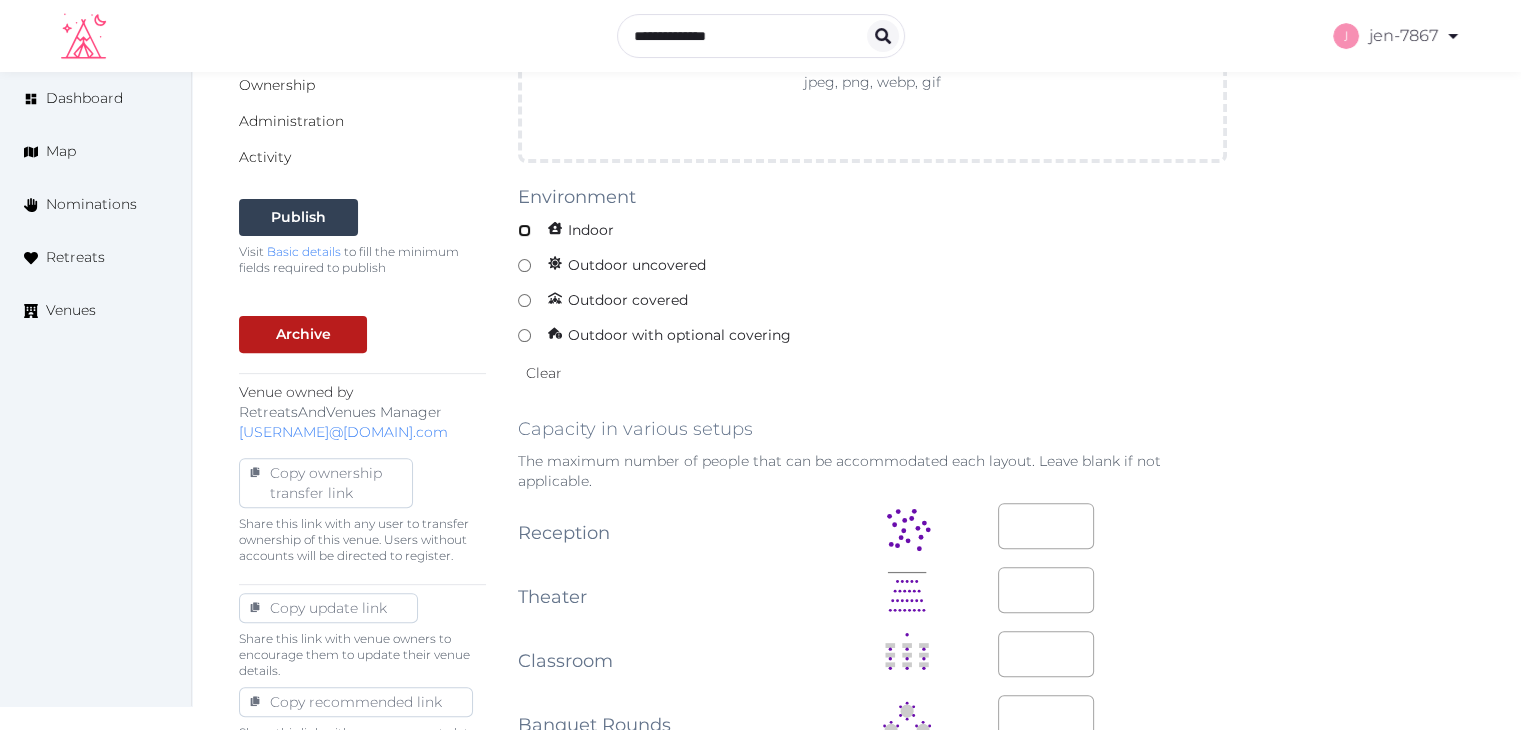 scroll, scrollTop: 600, scrollLeft: 0, axis: vertical 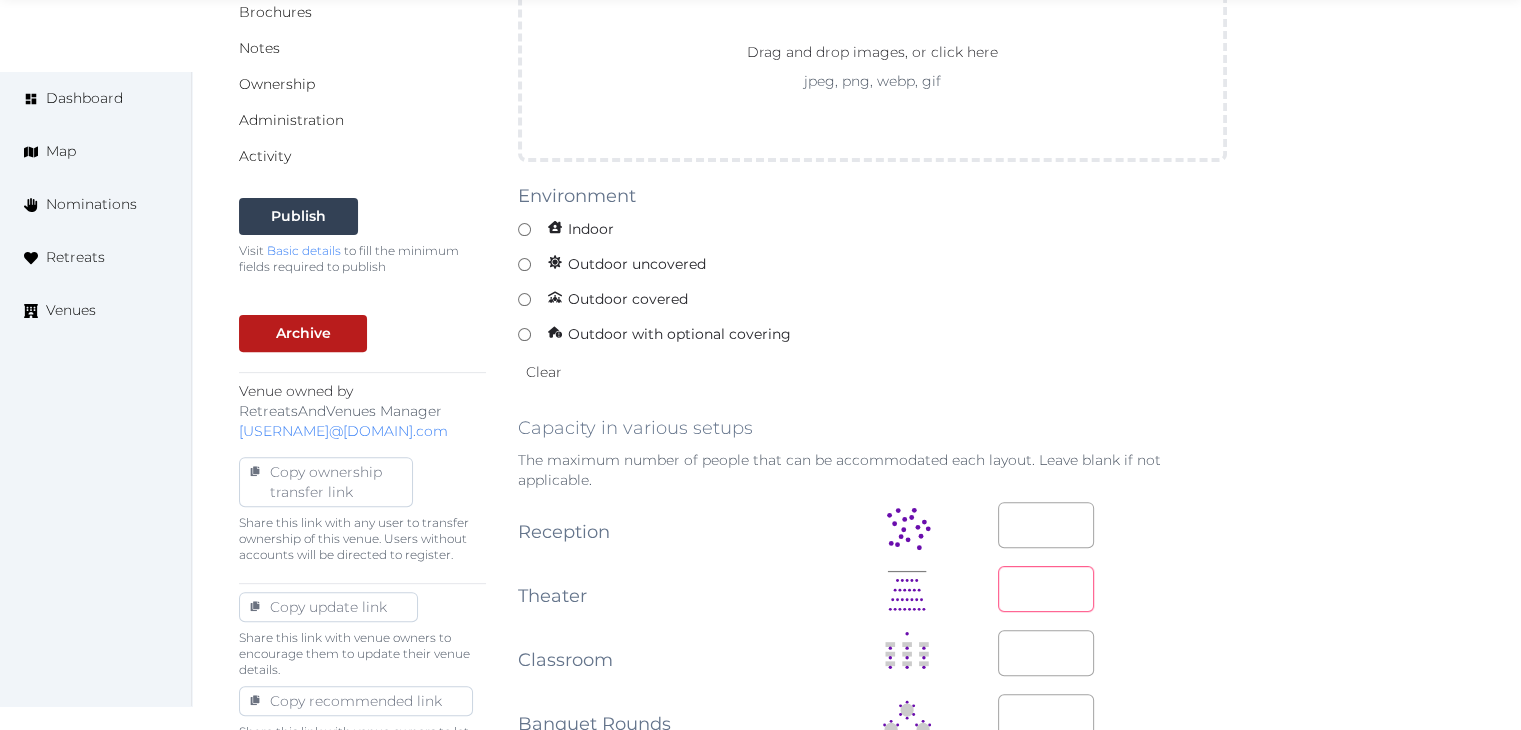 click at bounding box center (1046, 589) 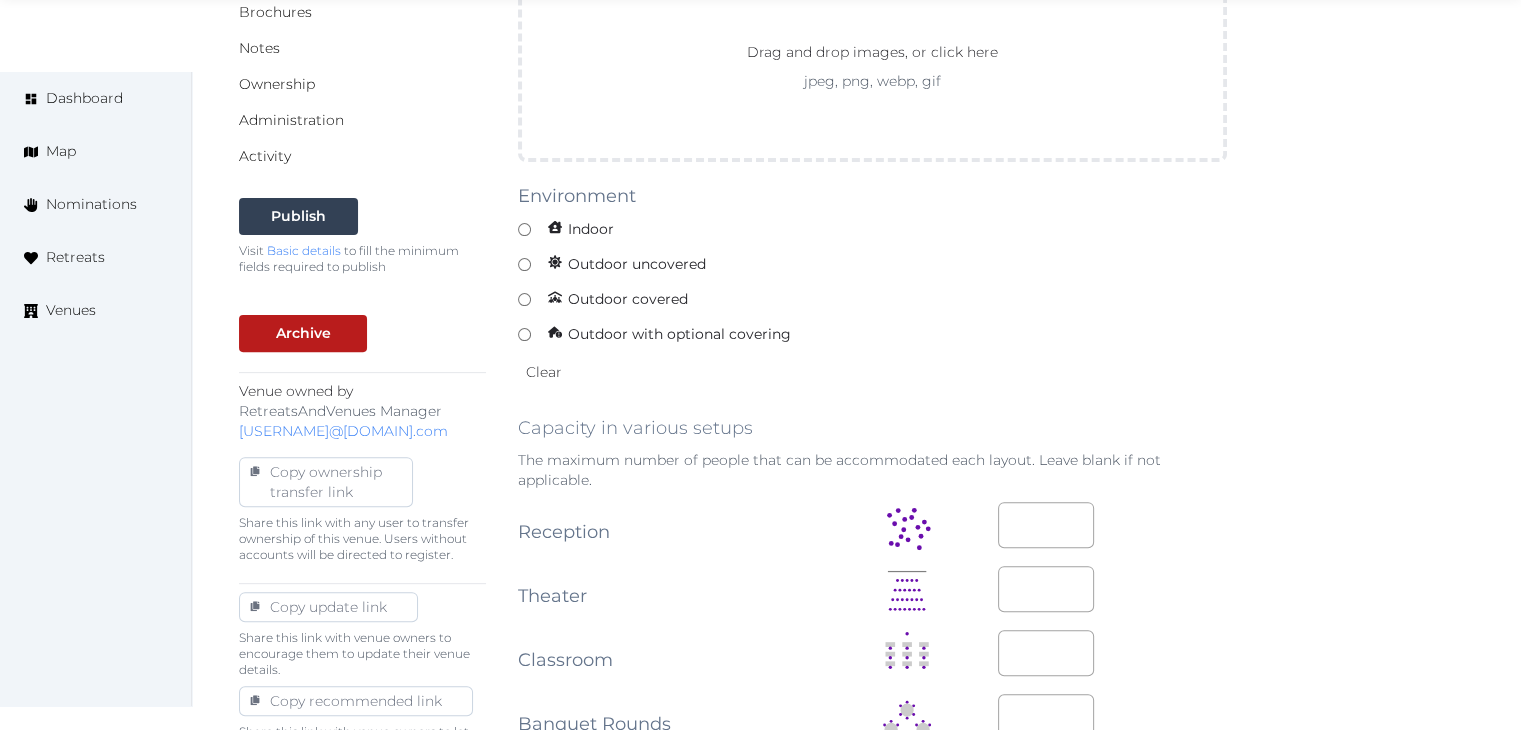 click on "**********" at bounding box center (856, 746) 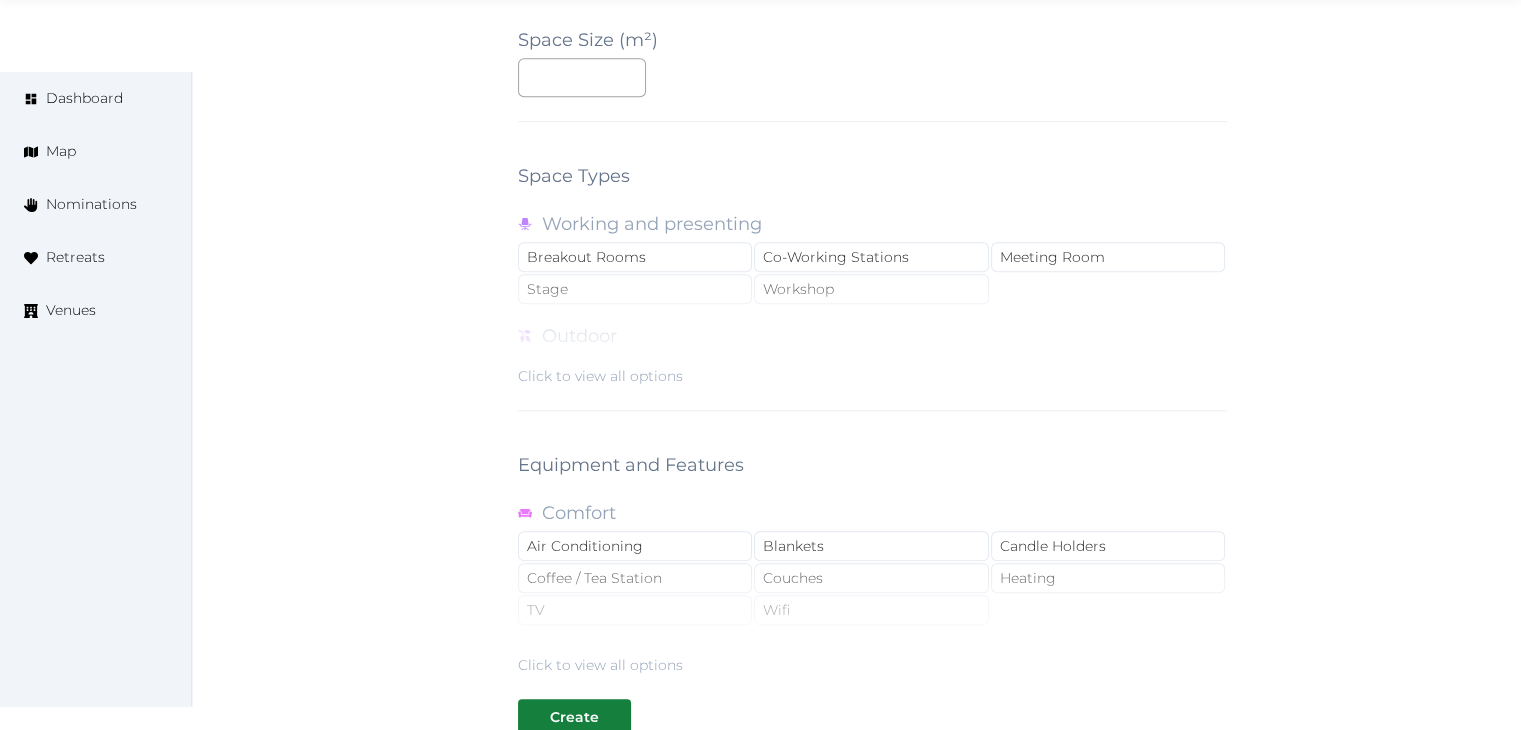scroll, scrollTop: 1700, scrollLeft: 0, axis: vertical 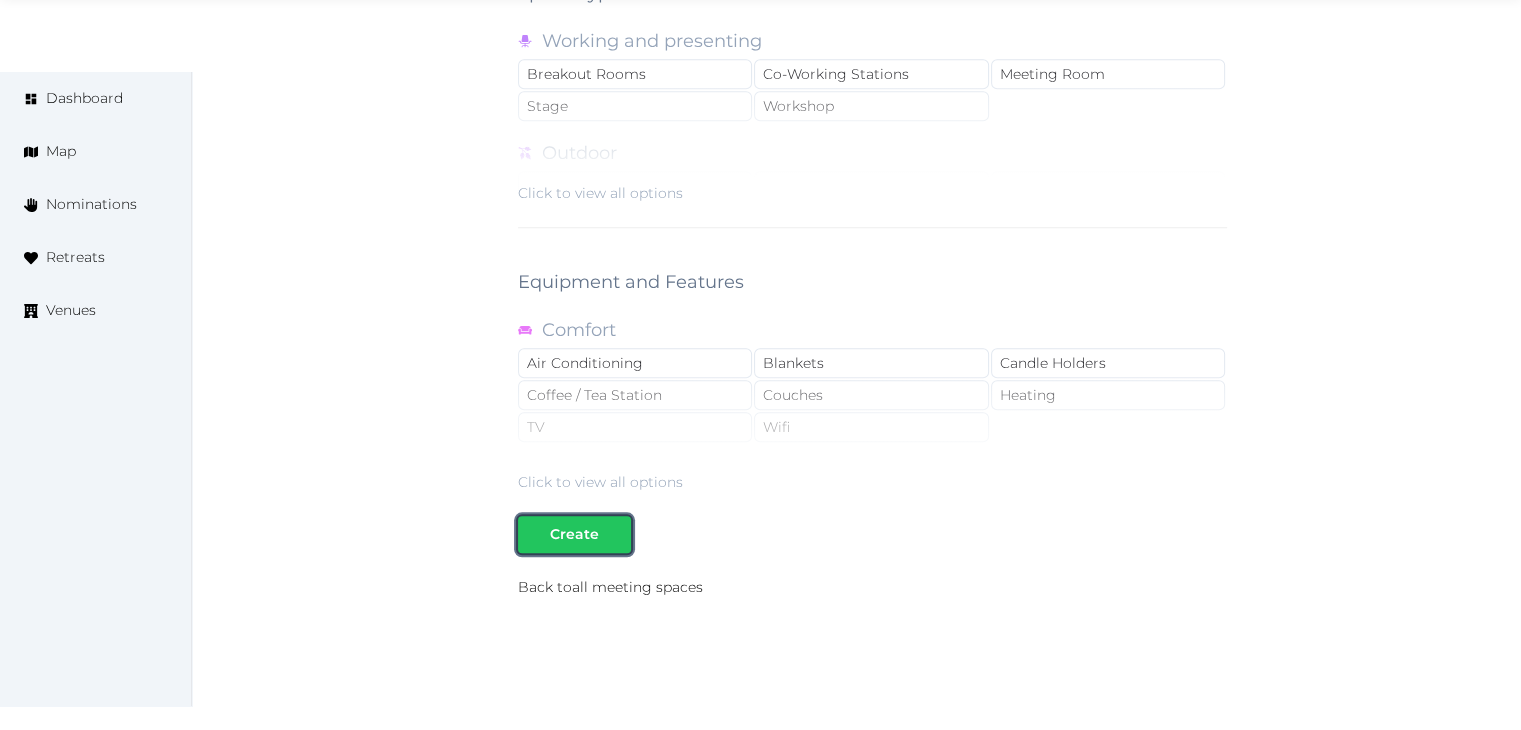 click on "Create" at bounding box center (574, 534) 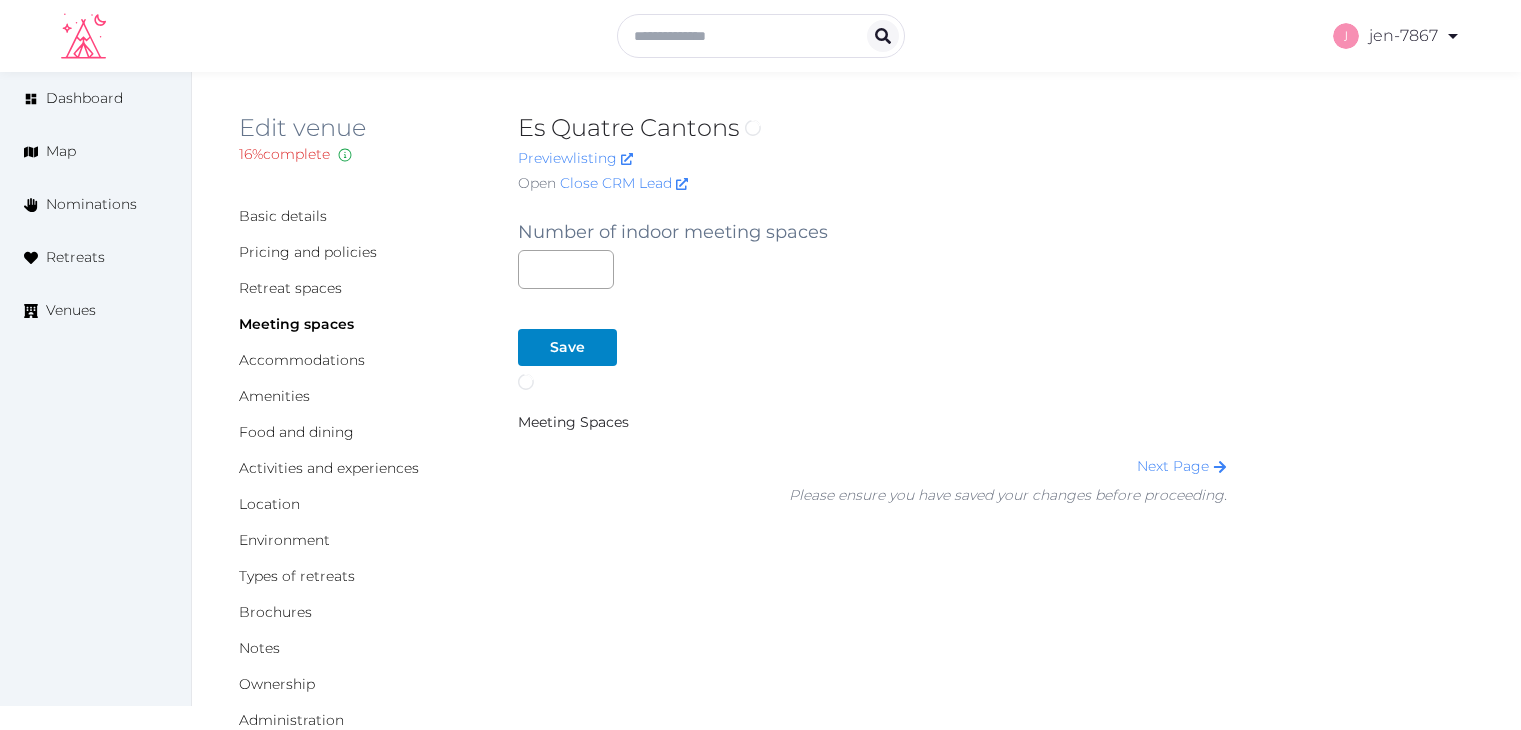 scroll, scrollTop: 0, scrollLeft: 0, axis: both 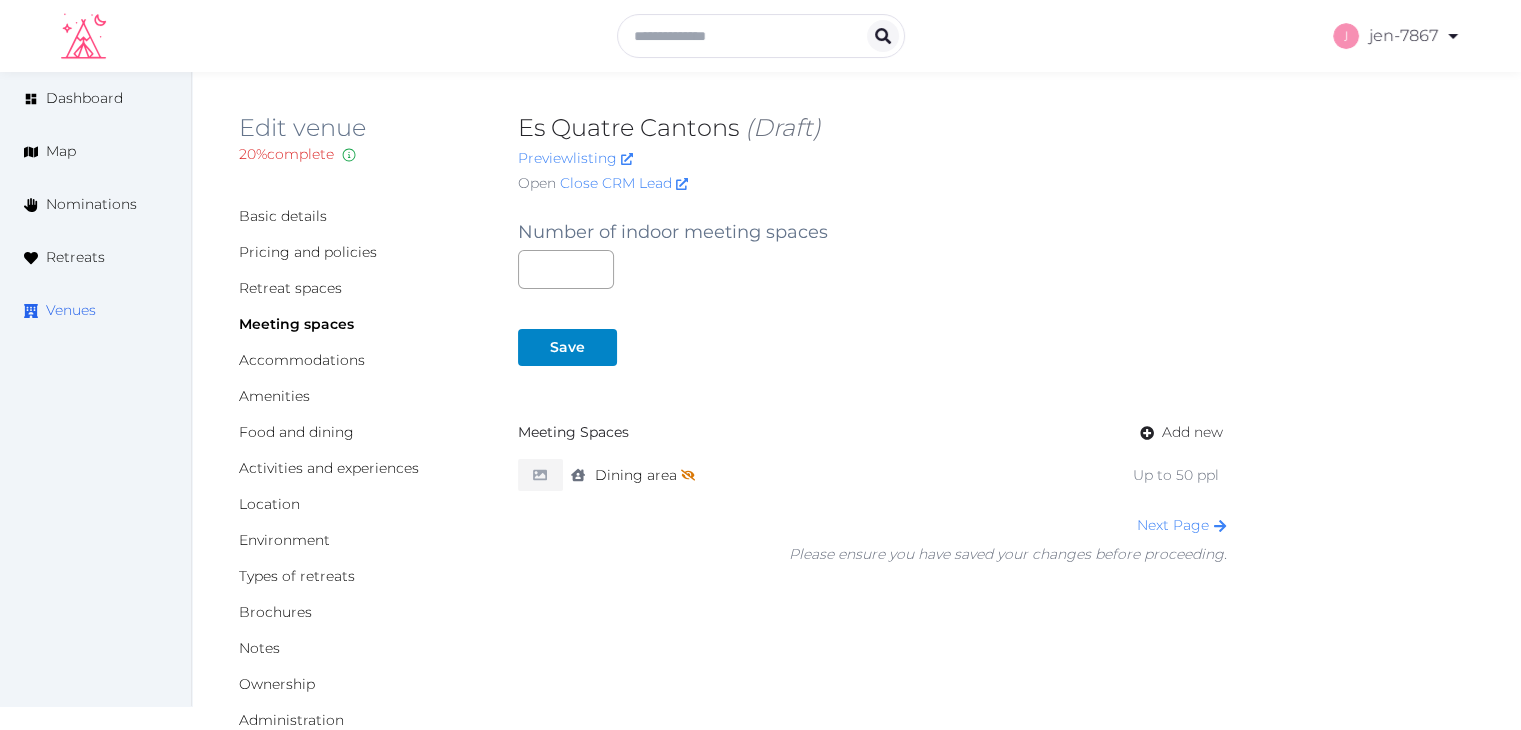 click on "Venues" at bounding box center (71, 310) 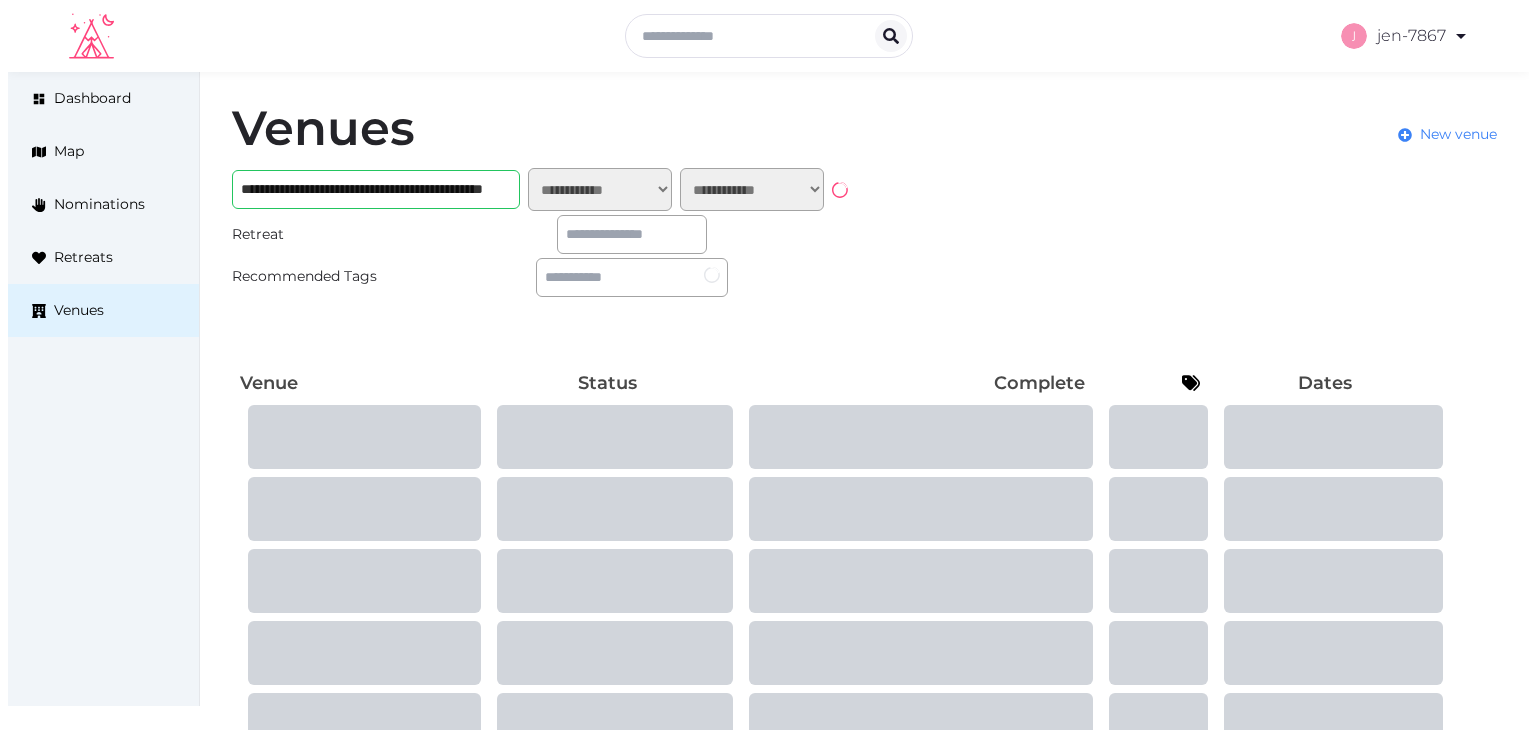 scroll, scrollTop: 0, scrollLeft: 0, axis: both 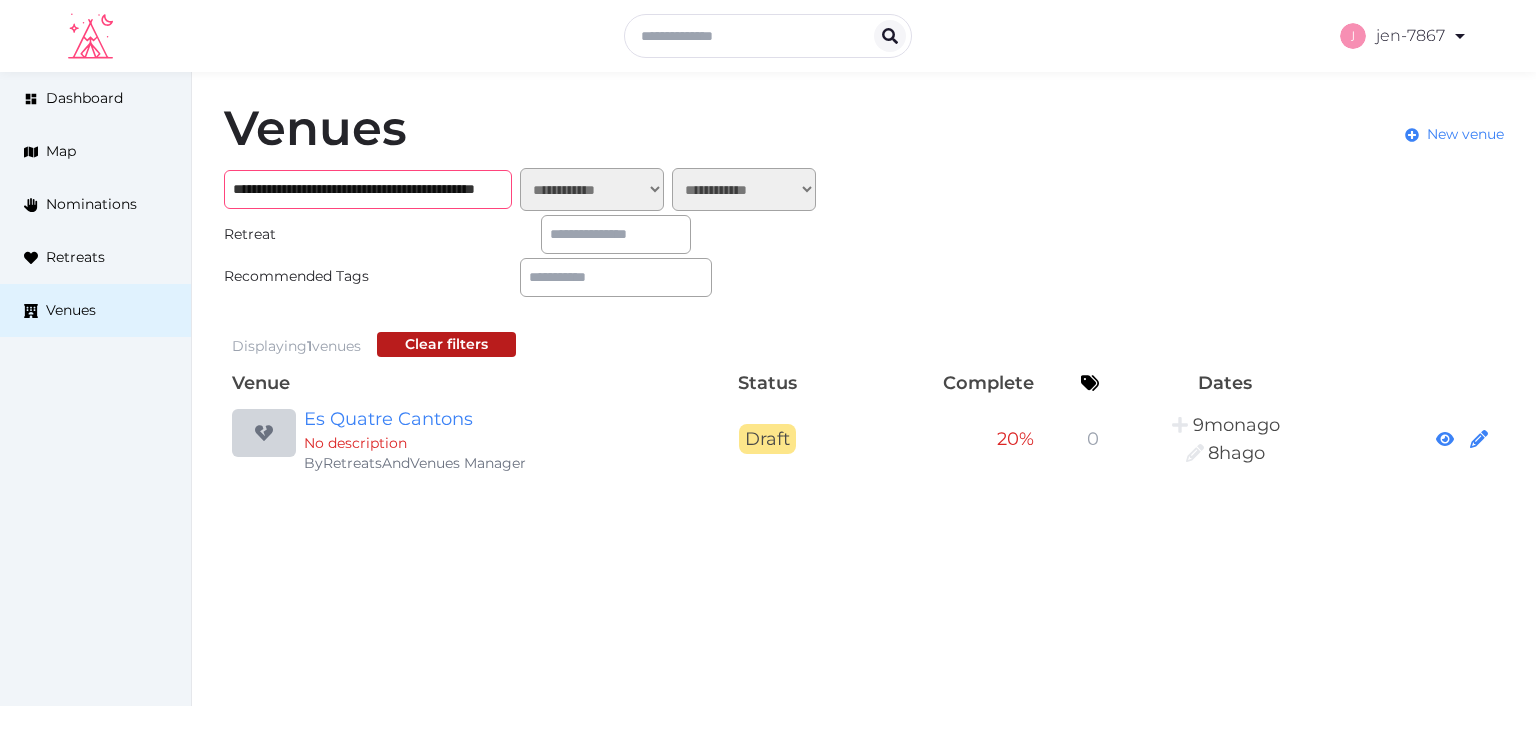 click on "**********" at bounding box center (368, 189) 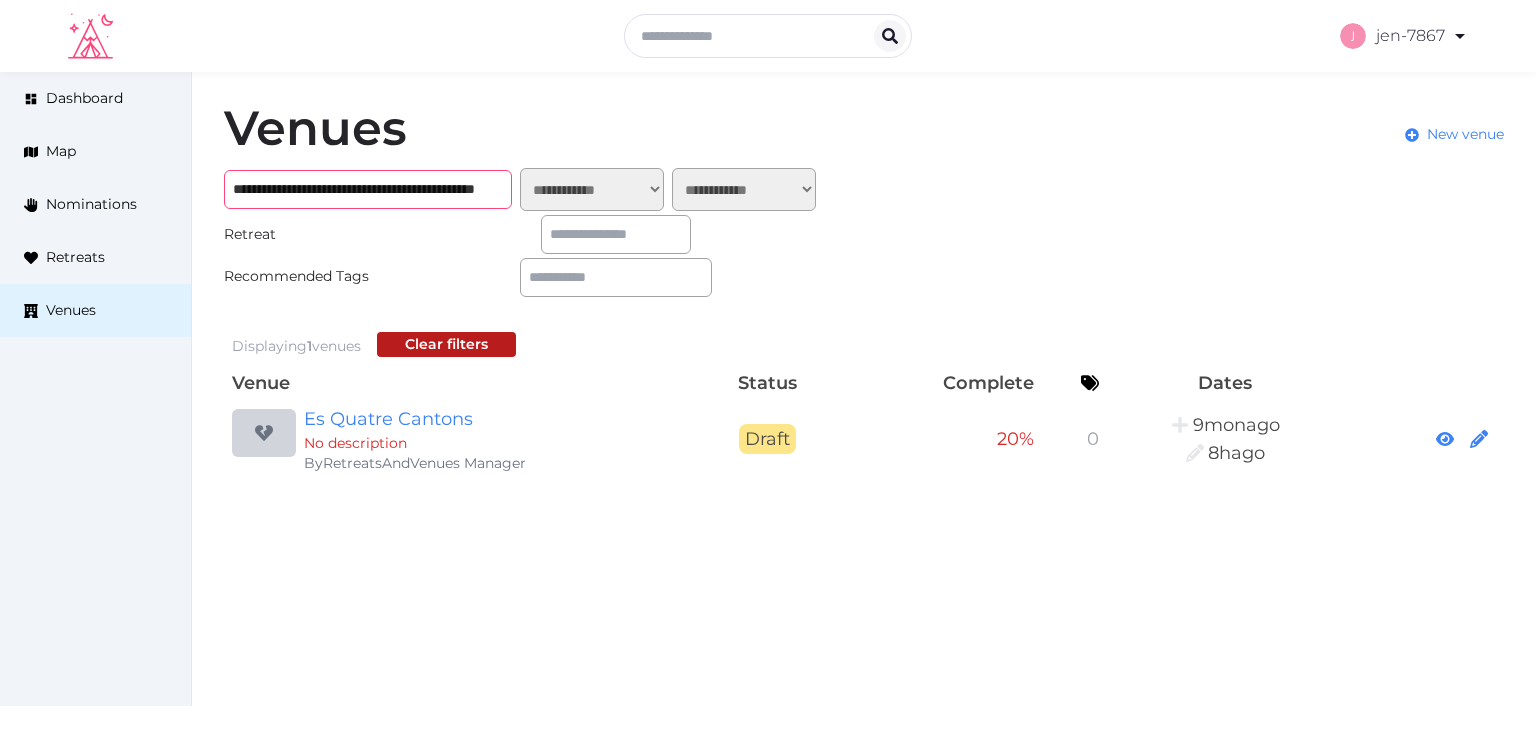 type on "**********" 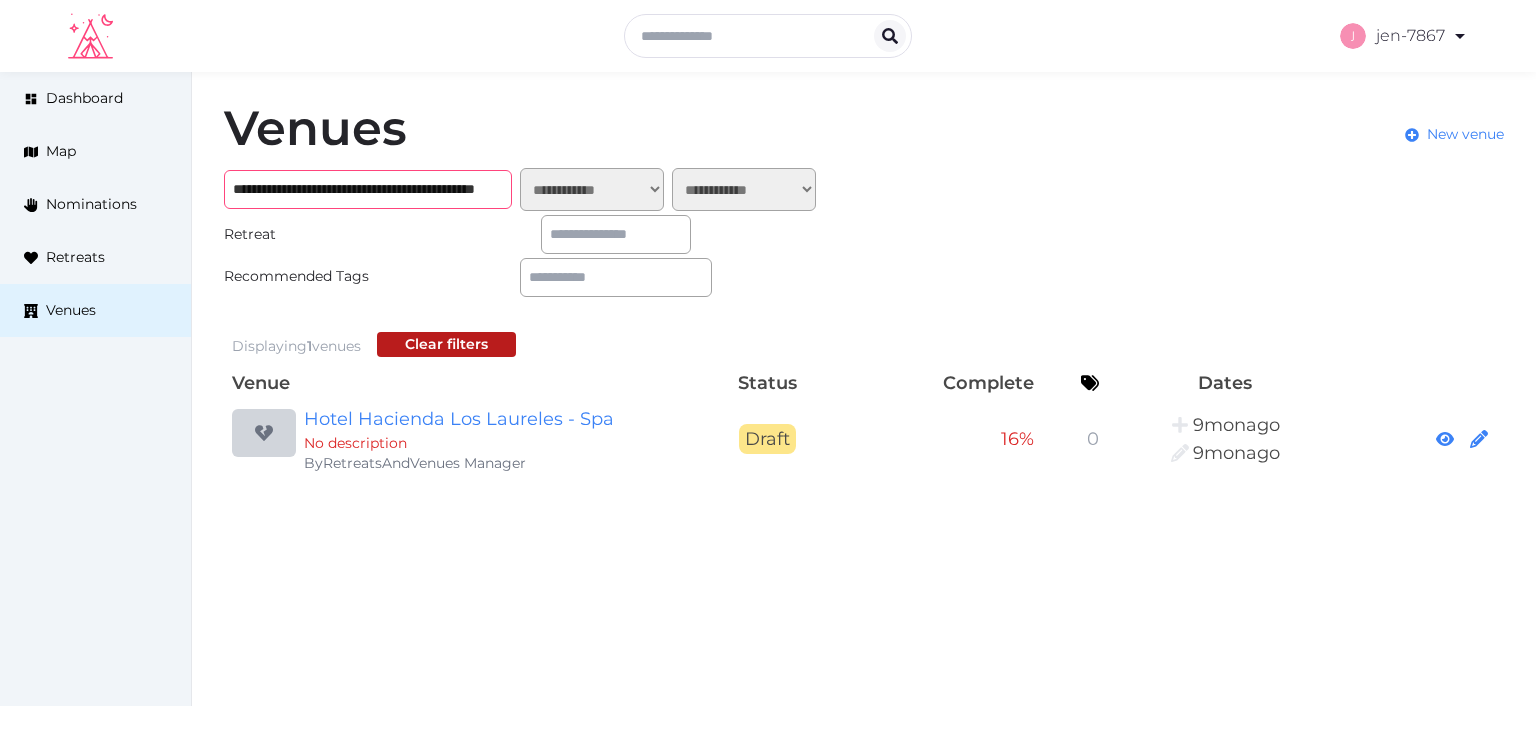 scroll, scrollTop: 0, scrollLeft: 0, axis: both 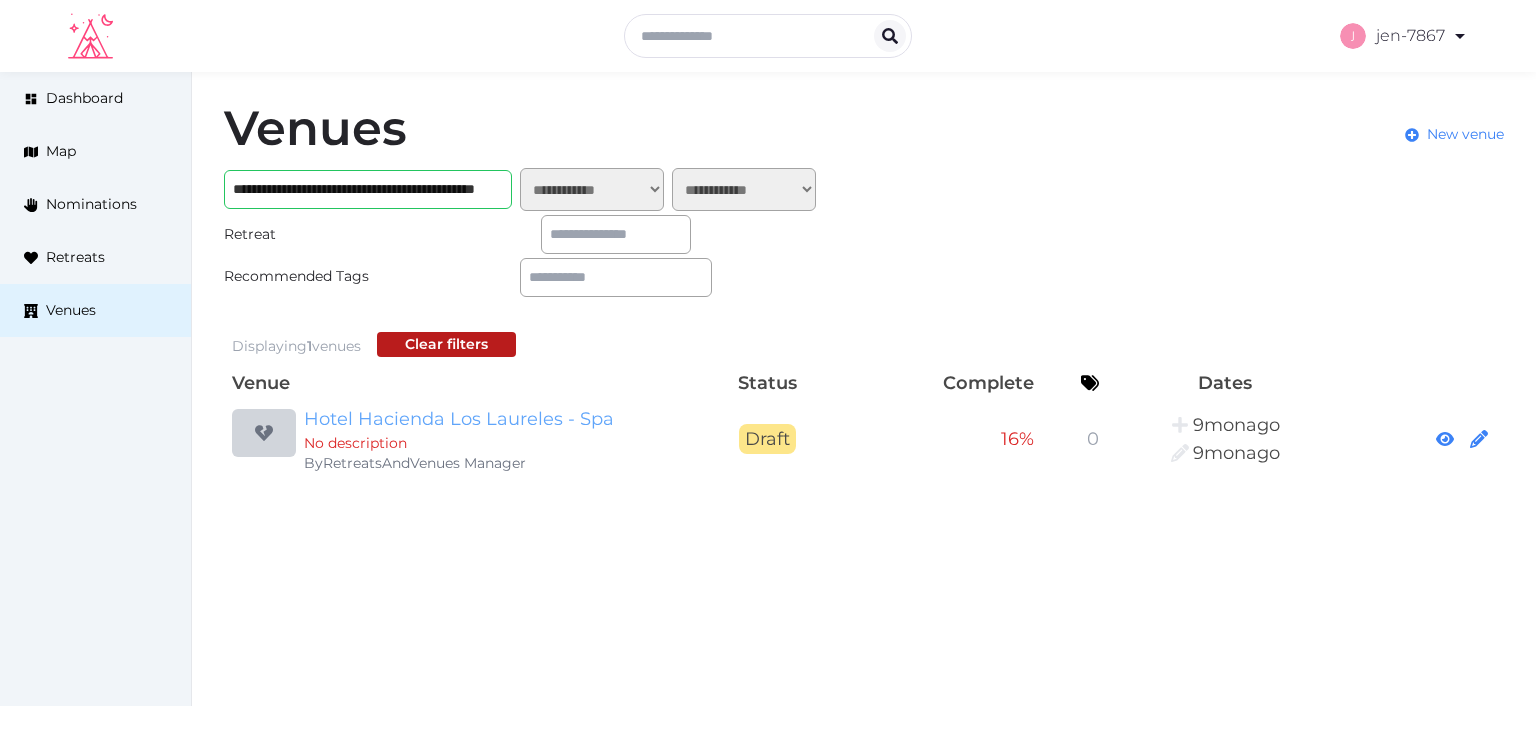 click on "Hotel Hacienda Los Laureles - Spa" at bounding box center (496, 419) 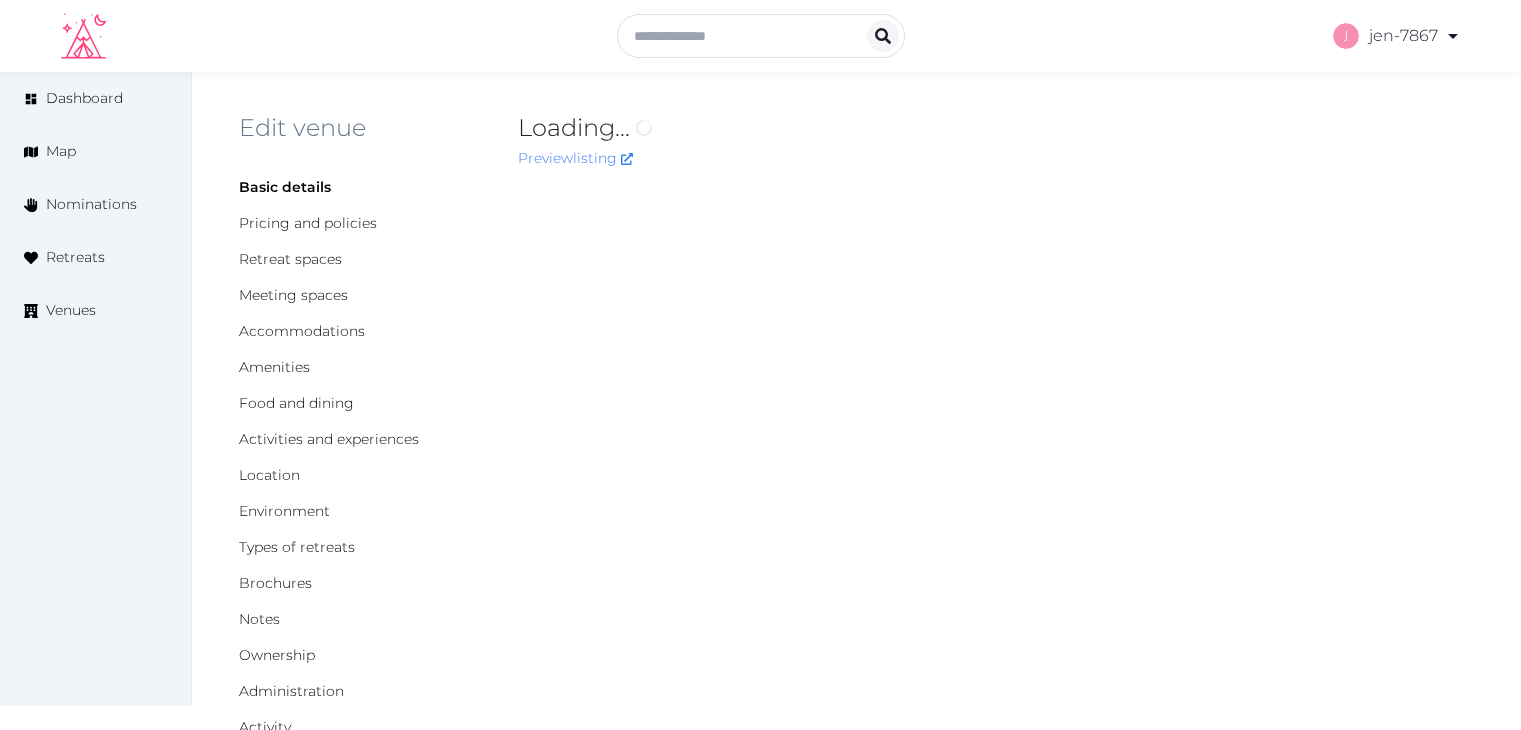 scroll, scrollTop: 0, scrollLeft: 0, axis: both 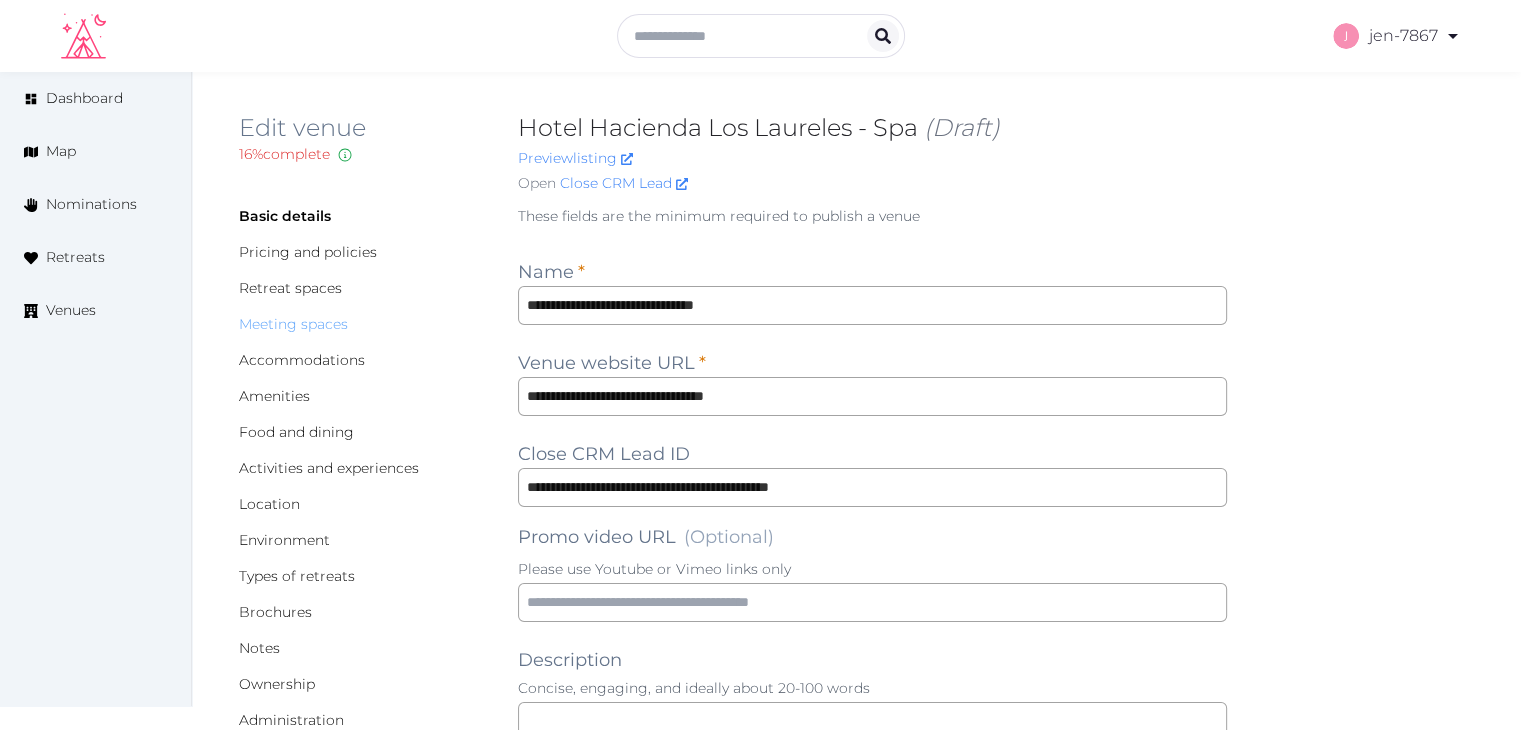 click on "Meeting spaces" at bounding box center (293, 324) 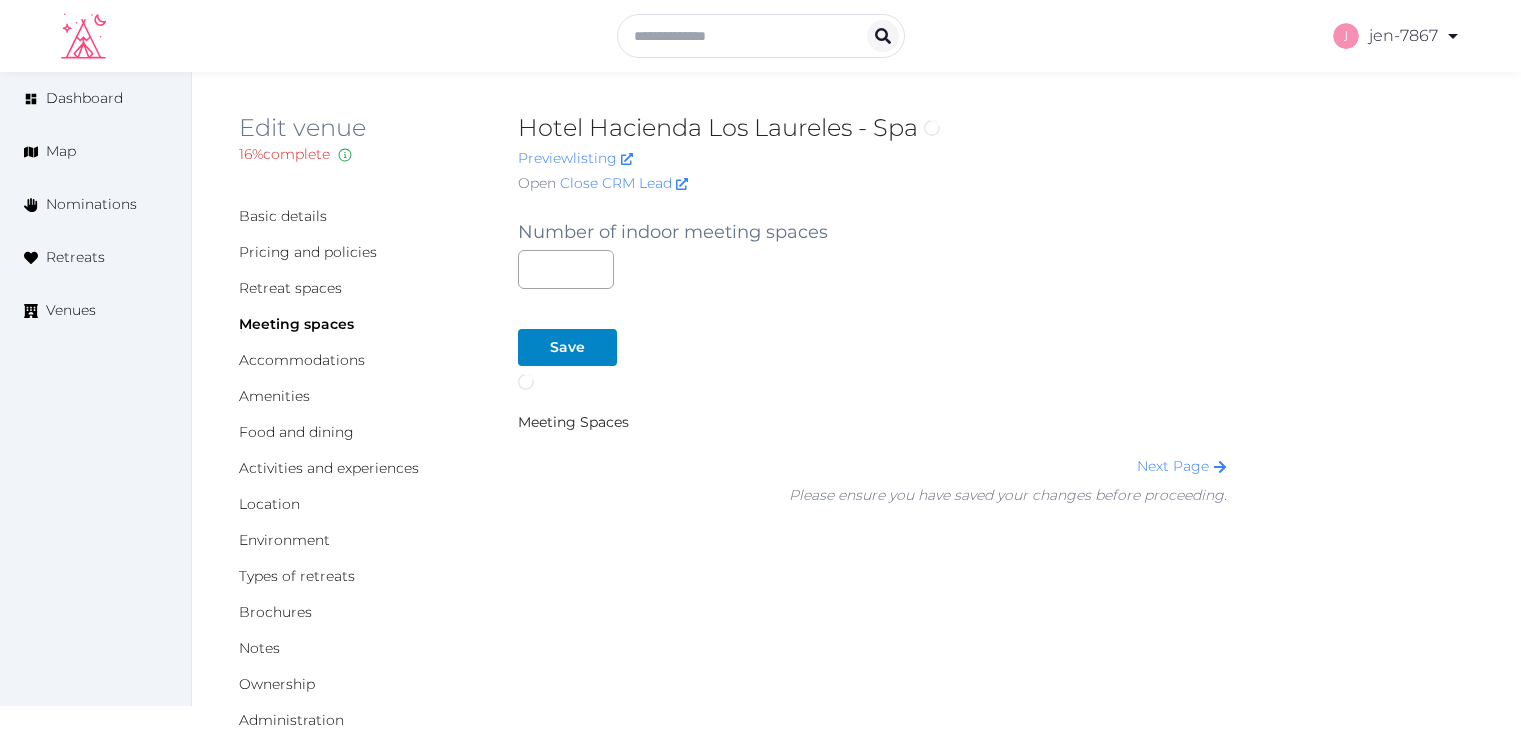 scroll, scrollTop: 0, scrollLeft: 0, axis: both 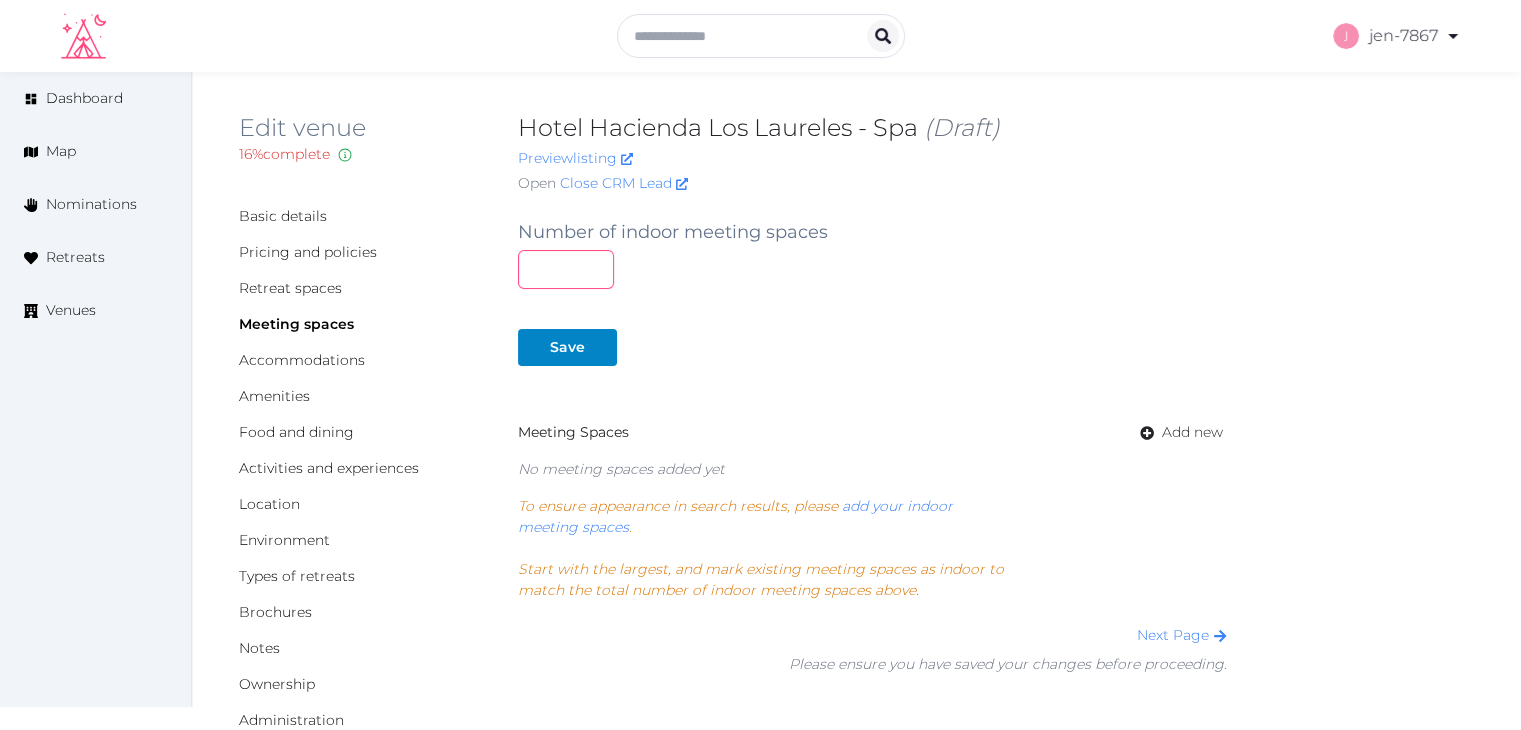 drag, startPoint x: 539, startPoint y: 269, endPoint x: 495, endPoint y: 269, distance: 44 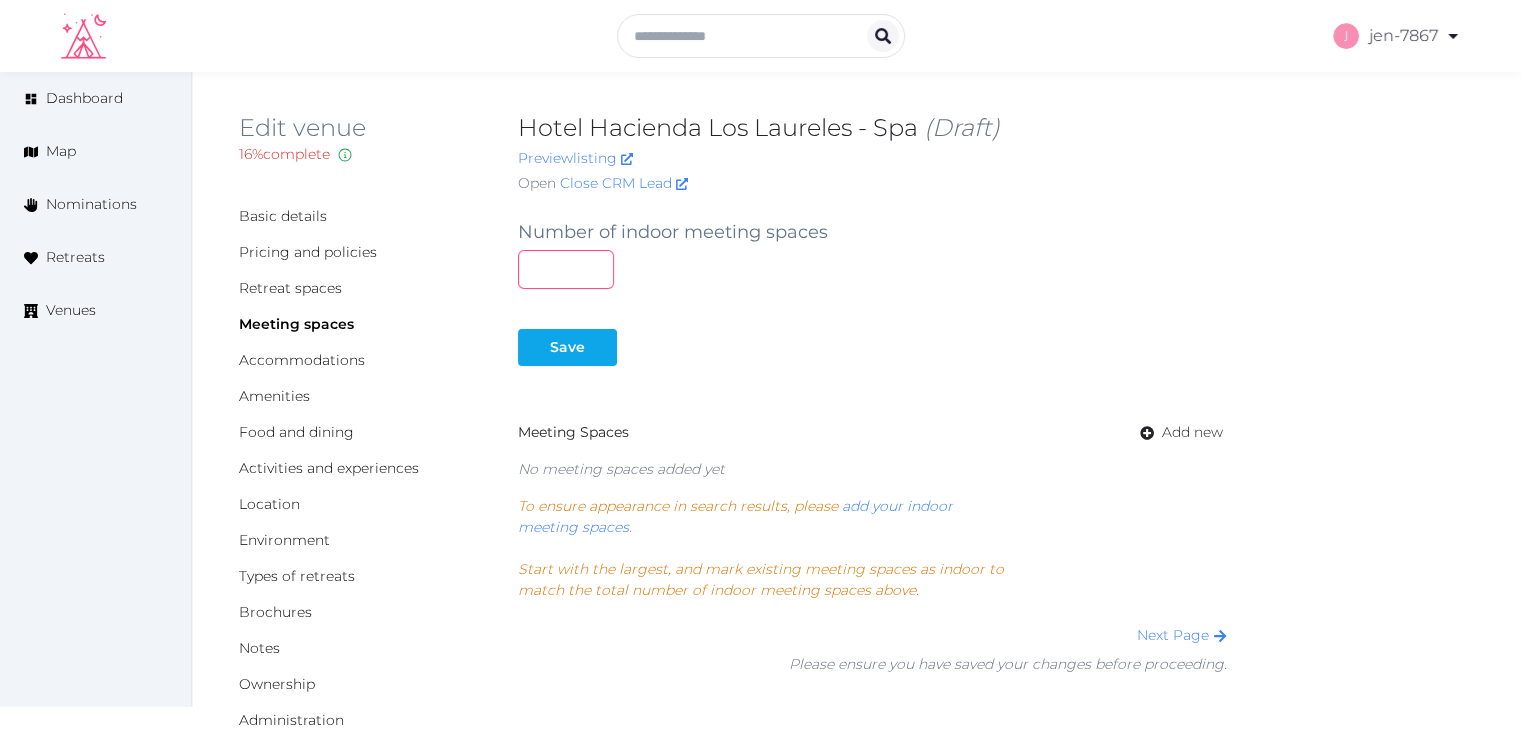 type on "*" 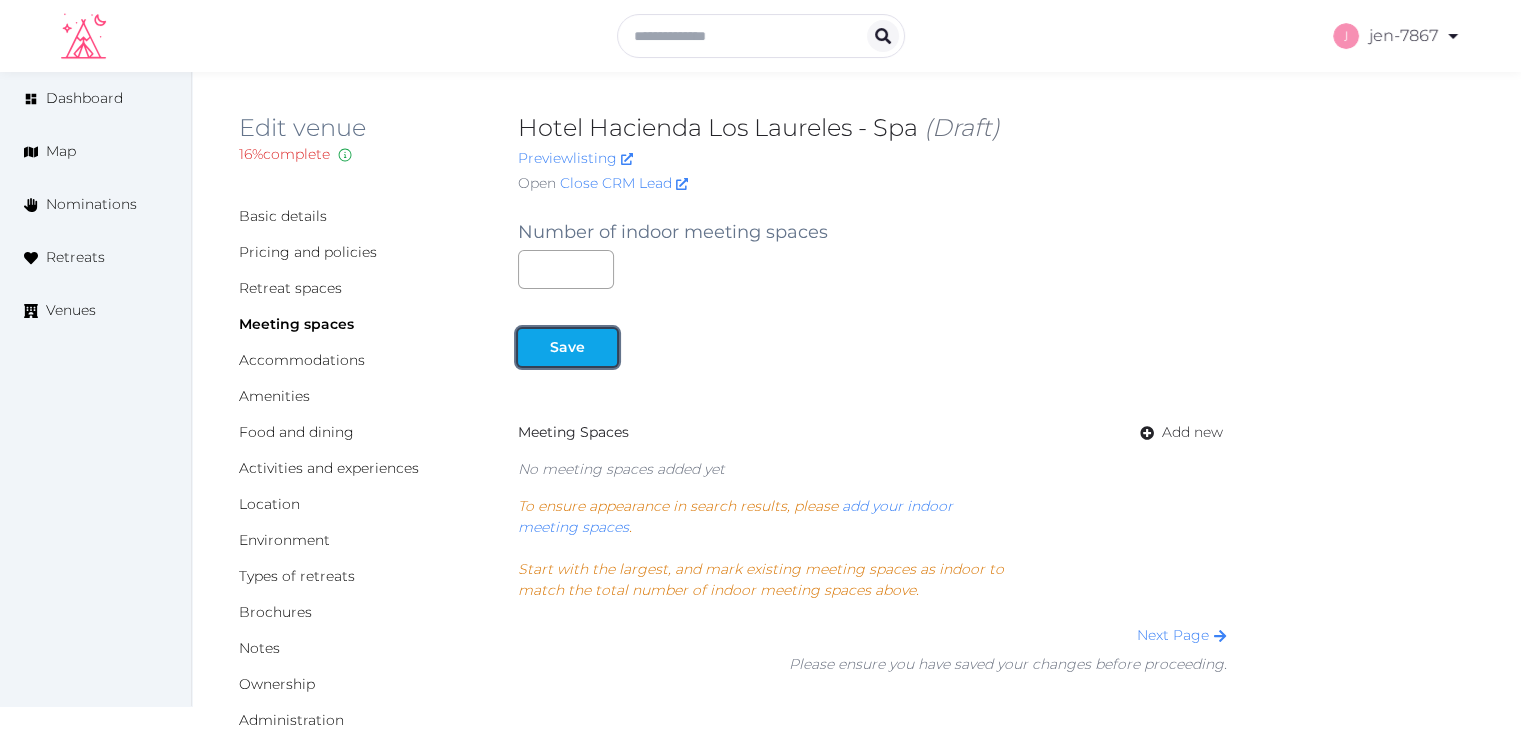 click on "Save" at bounding box center [567, 347] 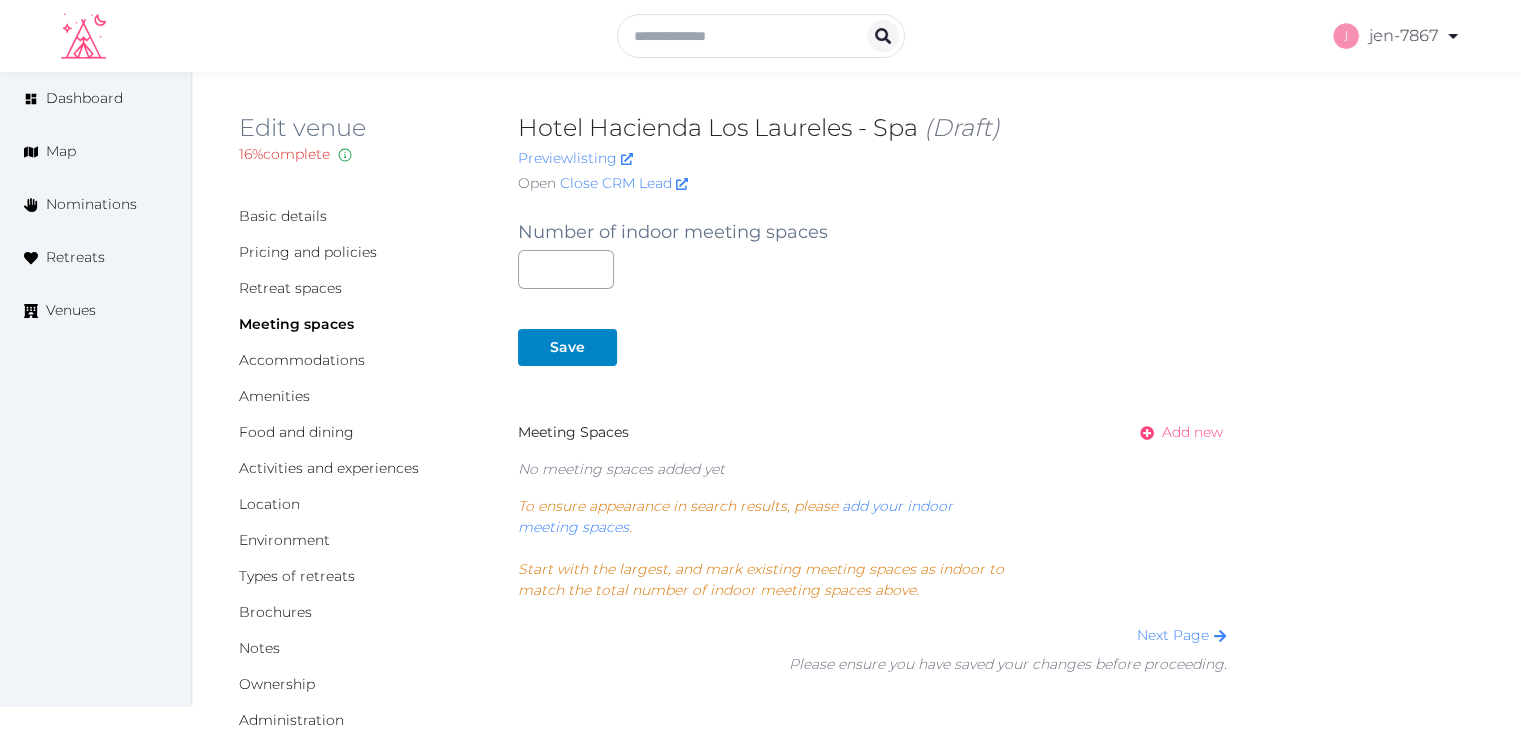 click on "Add new" at bounding box center [1192, 432] 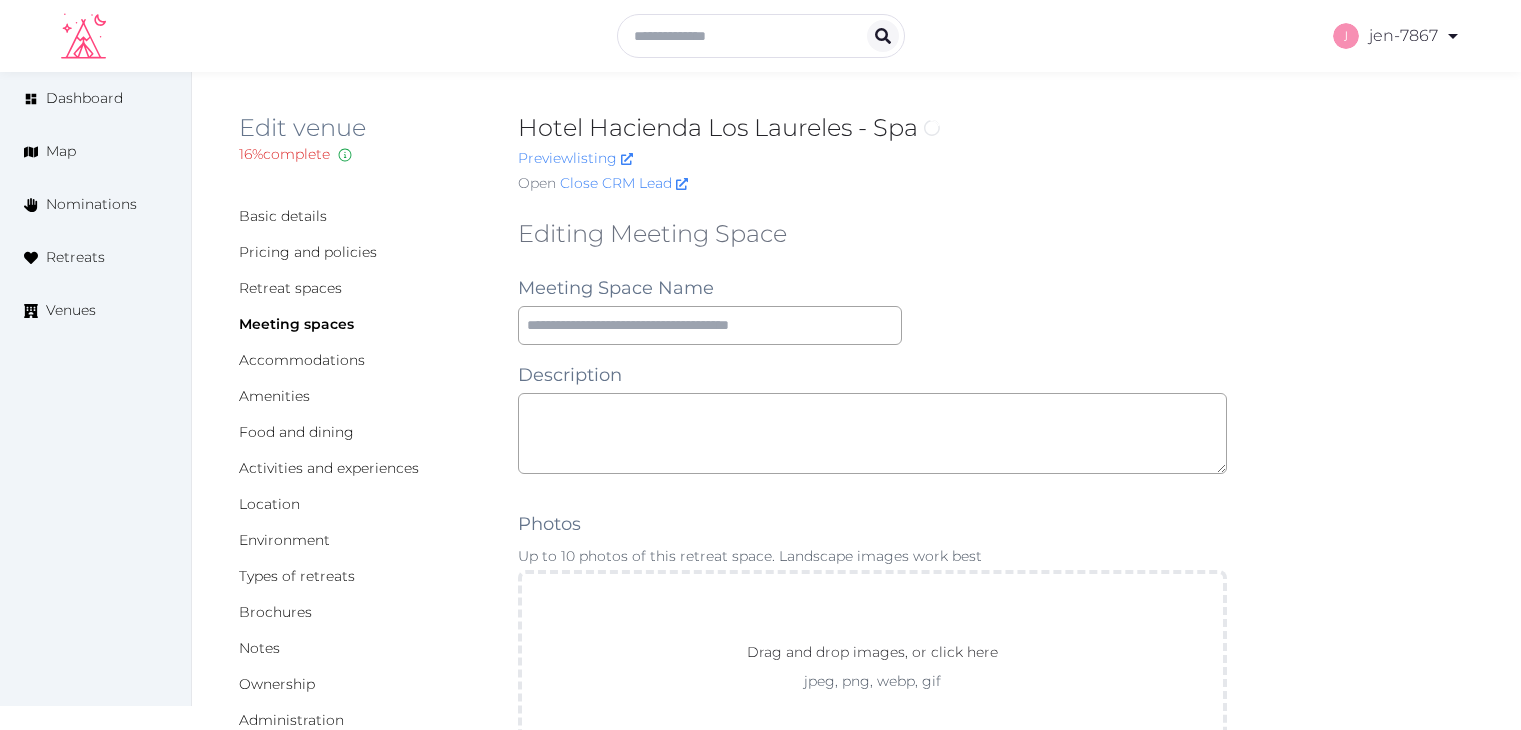 scroll, scrollTop: 0, scrollLeft: 0, axis: both 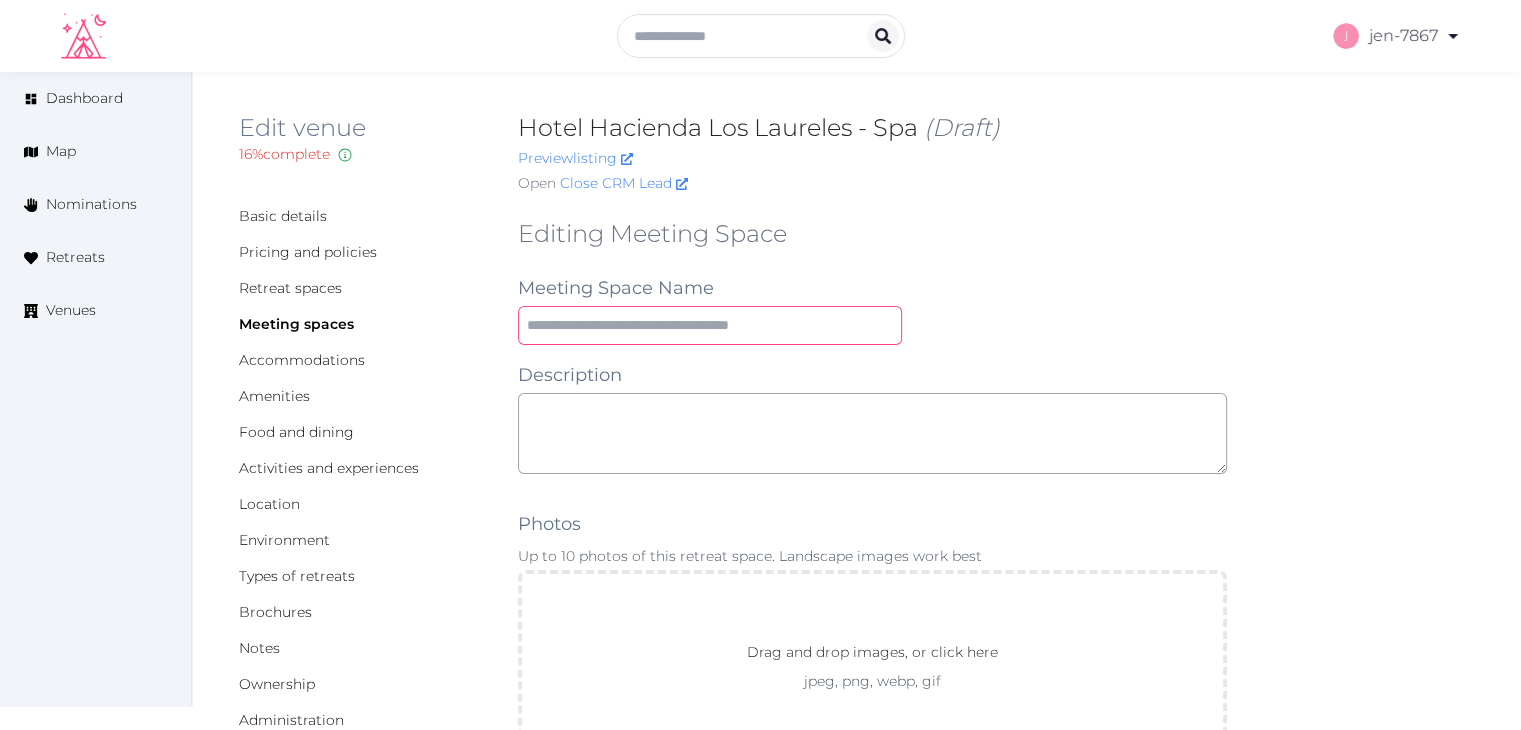 click at bounding box center [710, 325] 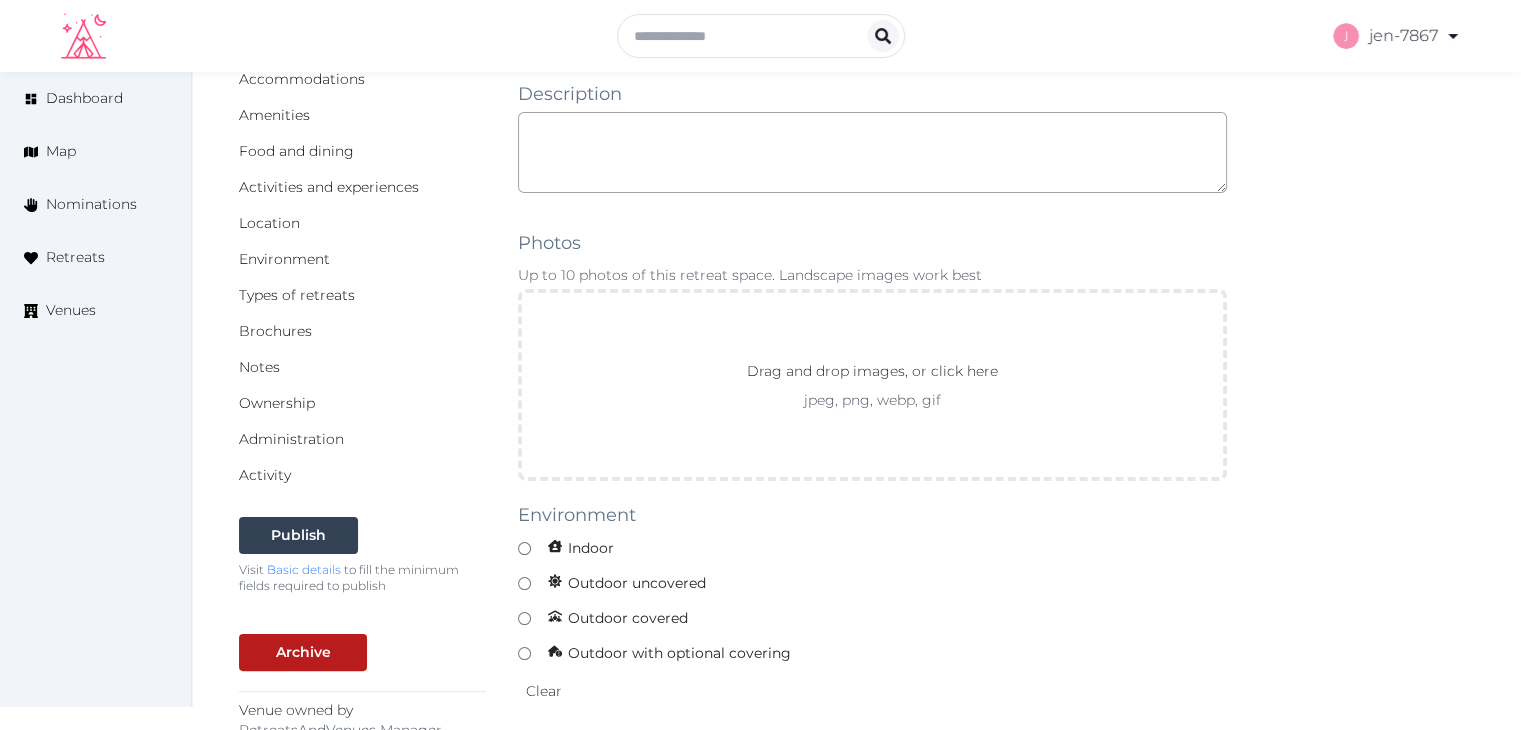 scroll, scrollTop: 400, scrollLeft: 0, axis: vertical 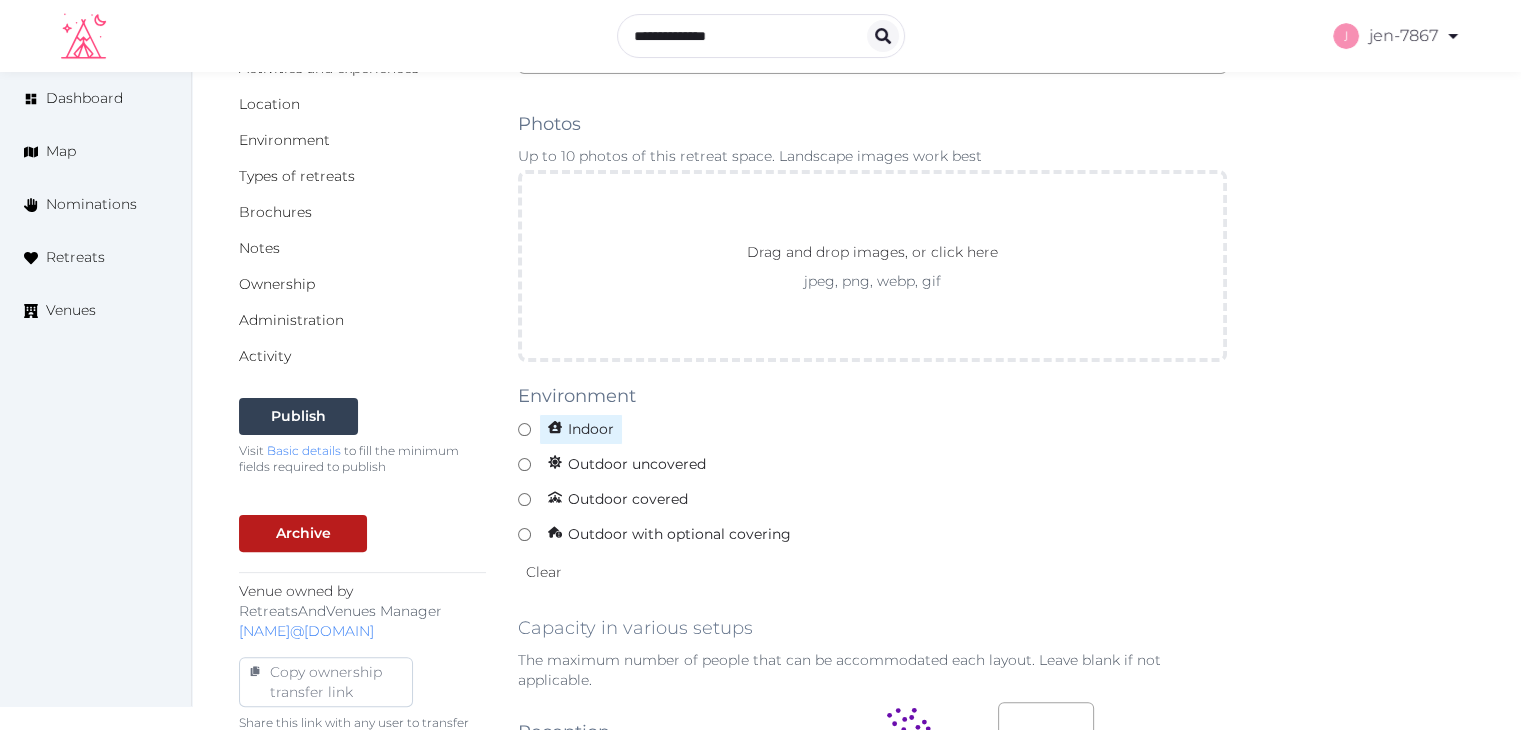 type on "**********" 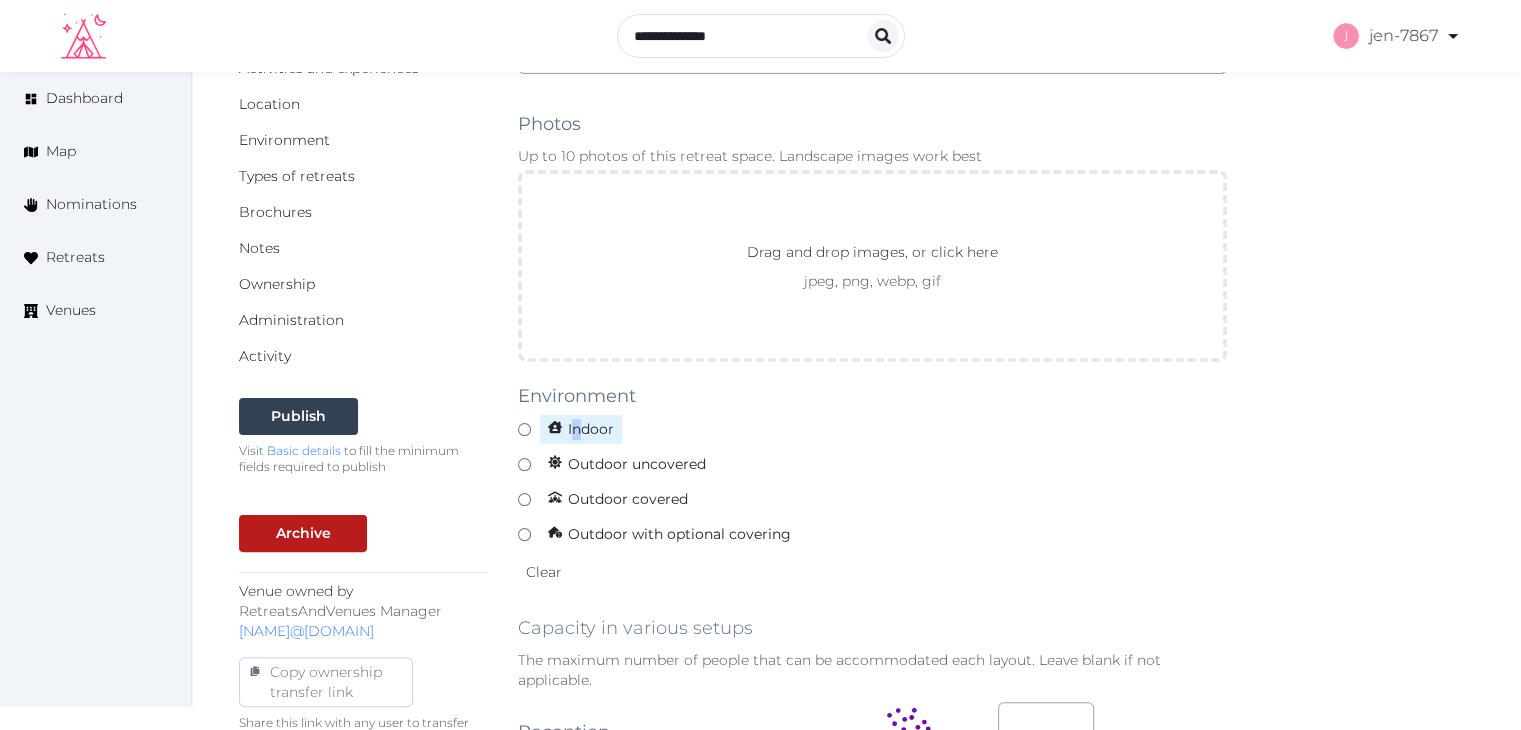 drag, startPoint x: 577, startPoint y: 435, endPoint x: 598, endPoint y: 419, distance: 26.400757 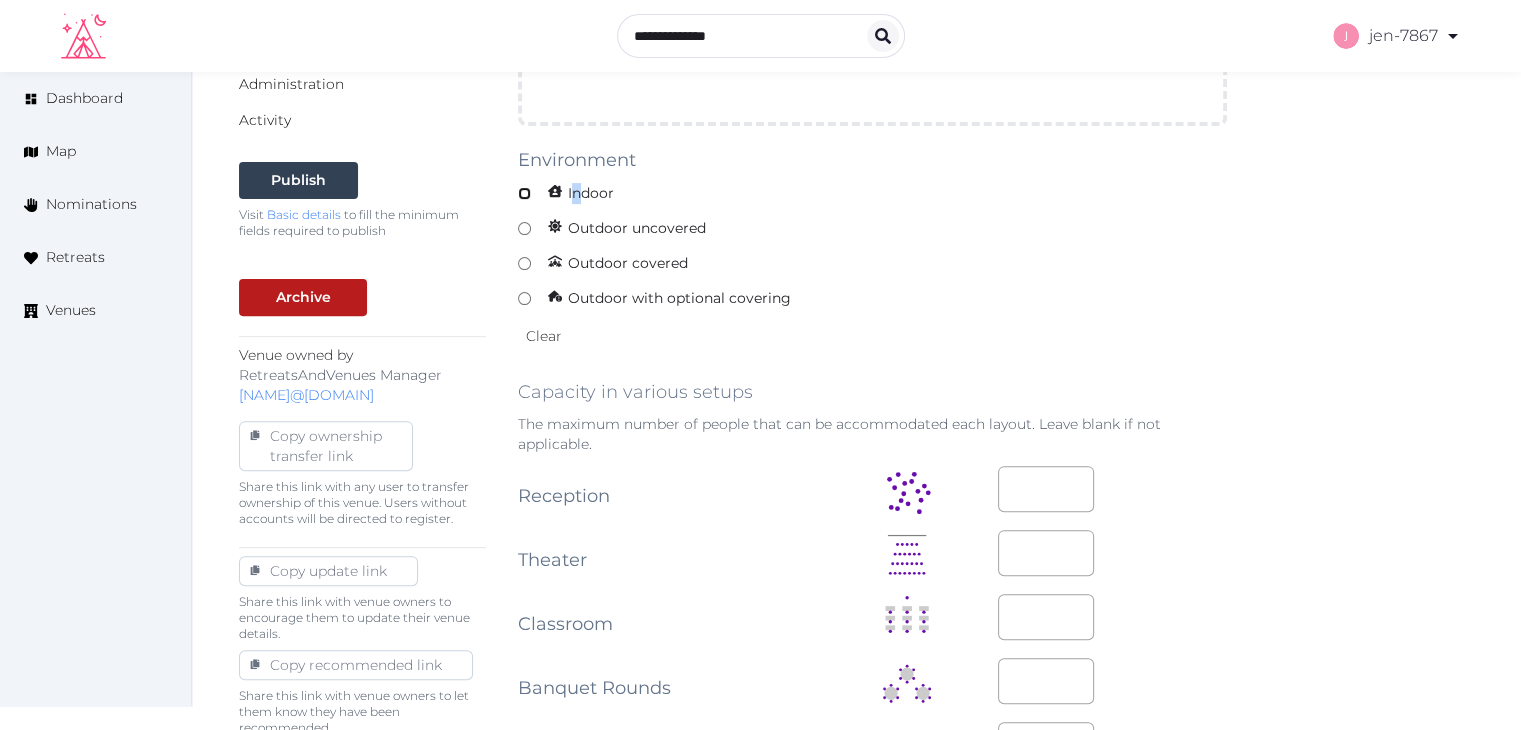 scroll, scrollTop: 900, scrollLeft: 0, axis: vertical 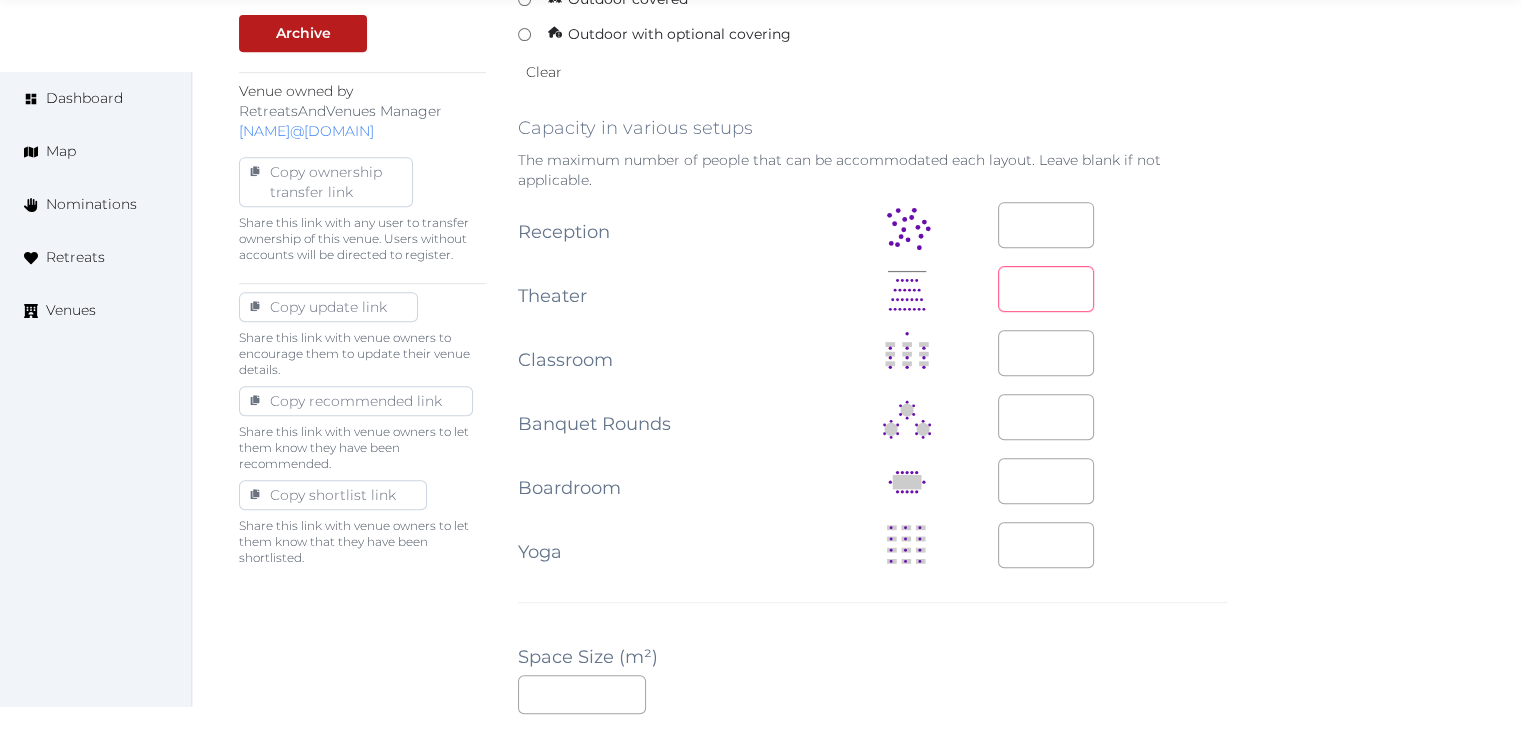 click at bounding box center (1046, 289) 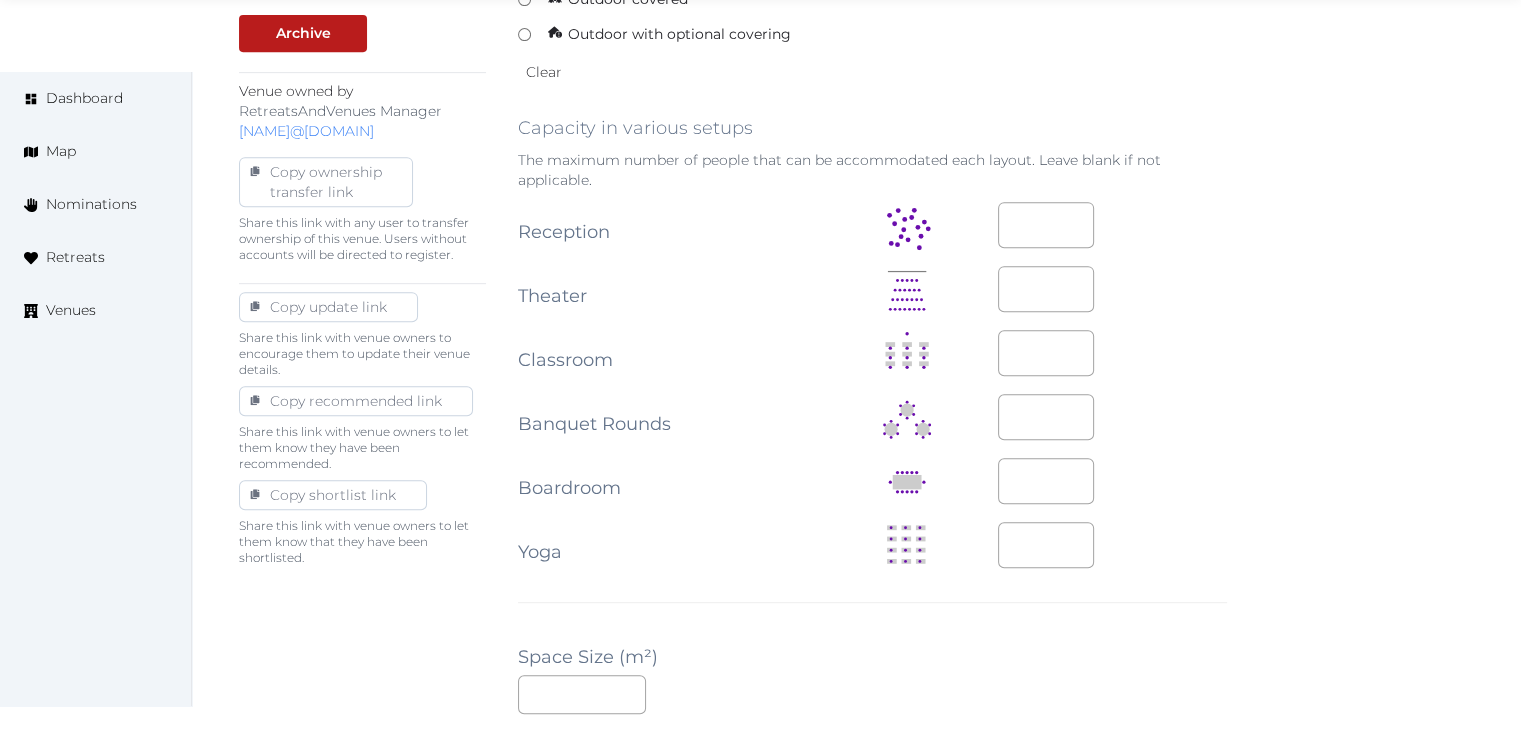 click at bounding box center (1112, 353) 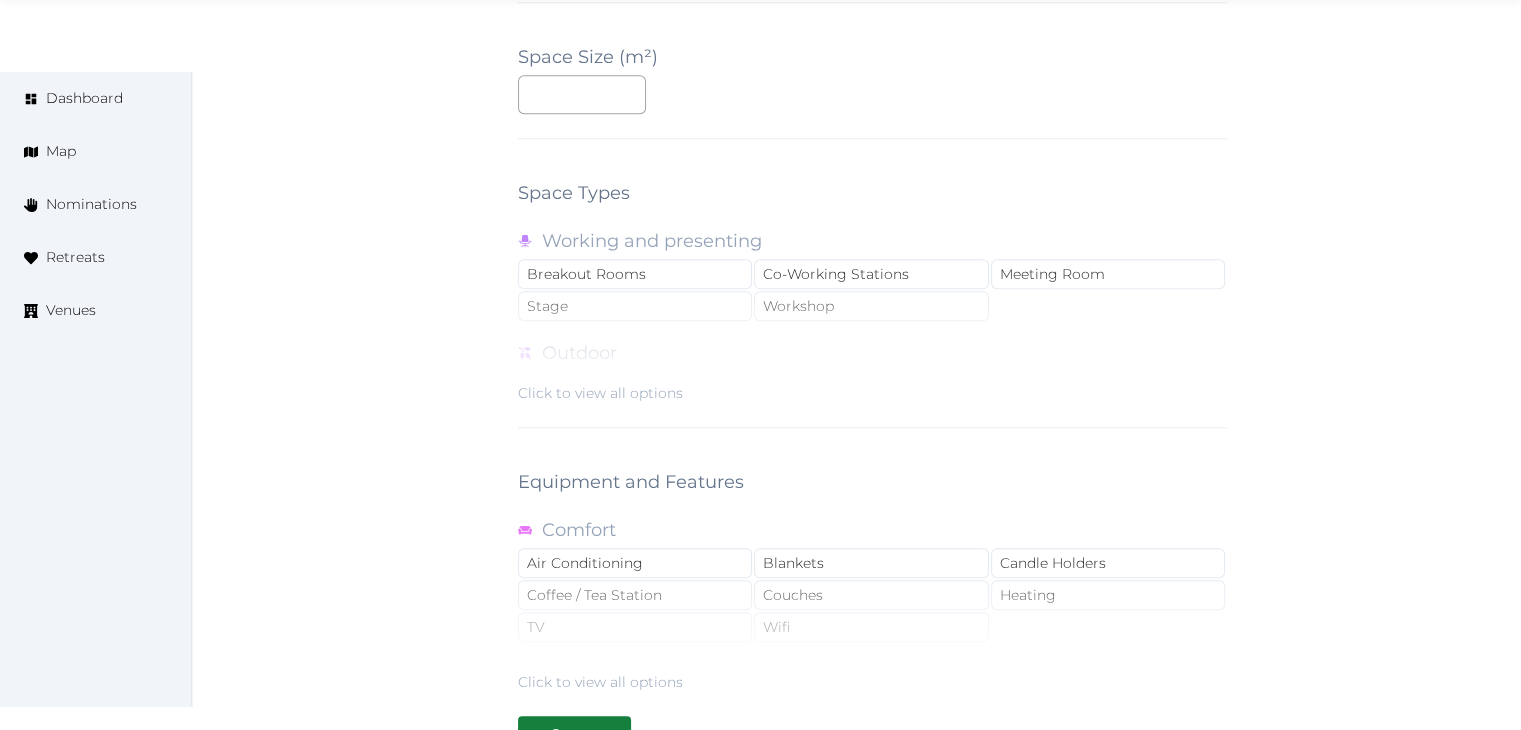scroll, scrollTop: 1788, scrollLeft: 0, axis: vertical 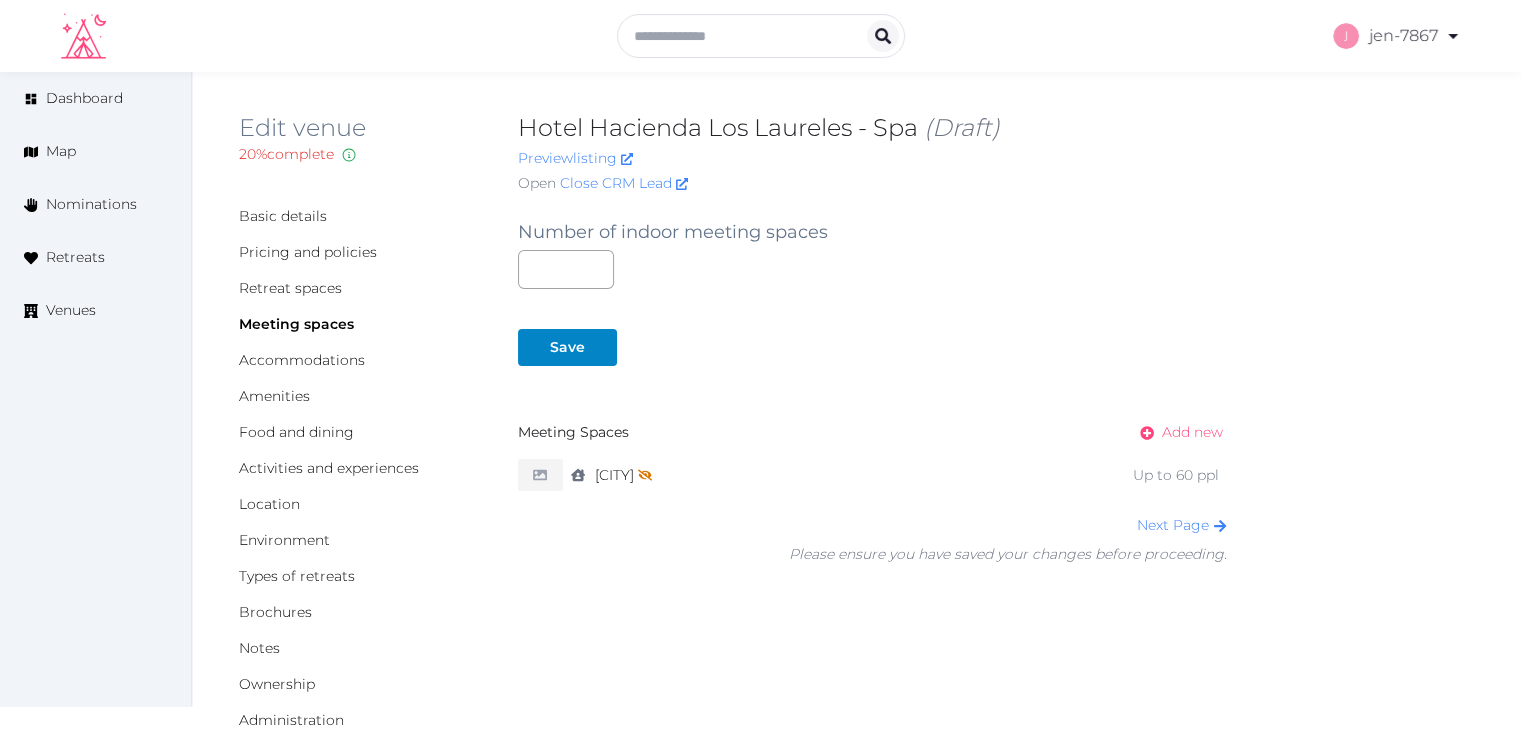 click on "Add new" at bounding box center (1192, 432) 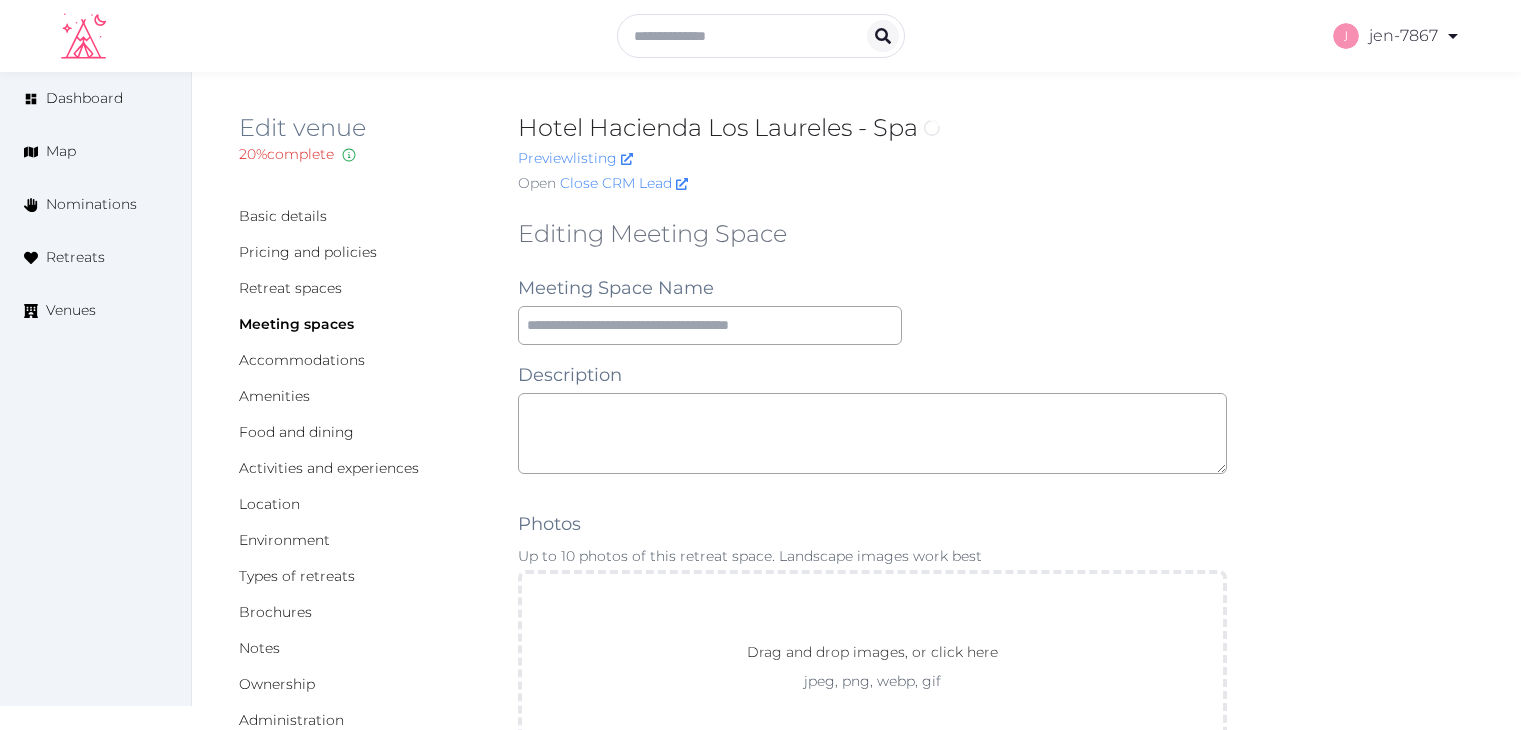 scroll, scrollTop: 0, scrollLeft: 0, axis: both 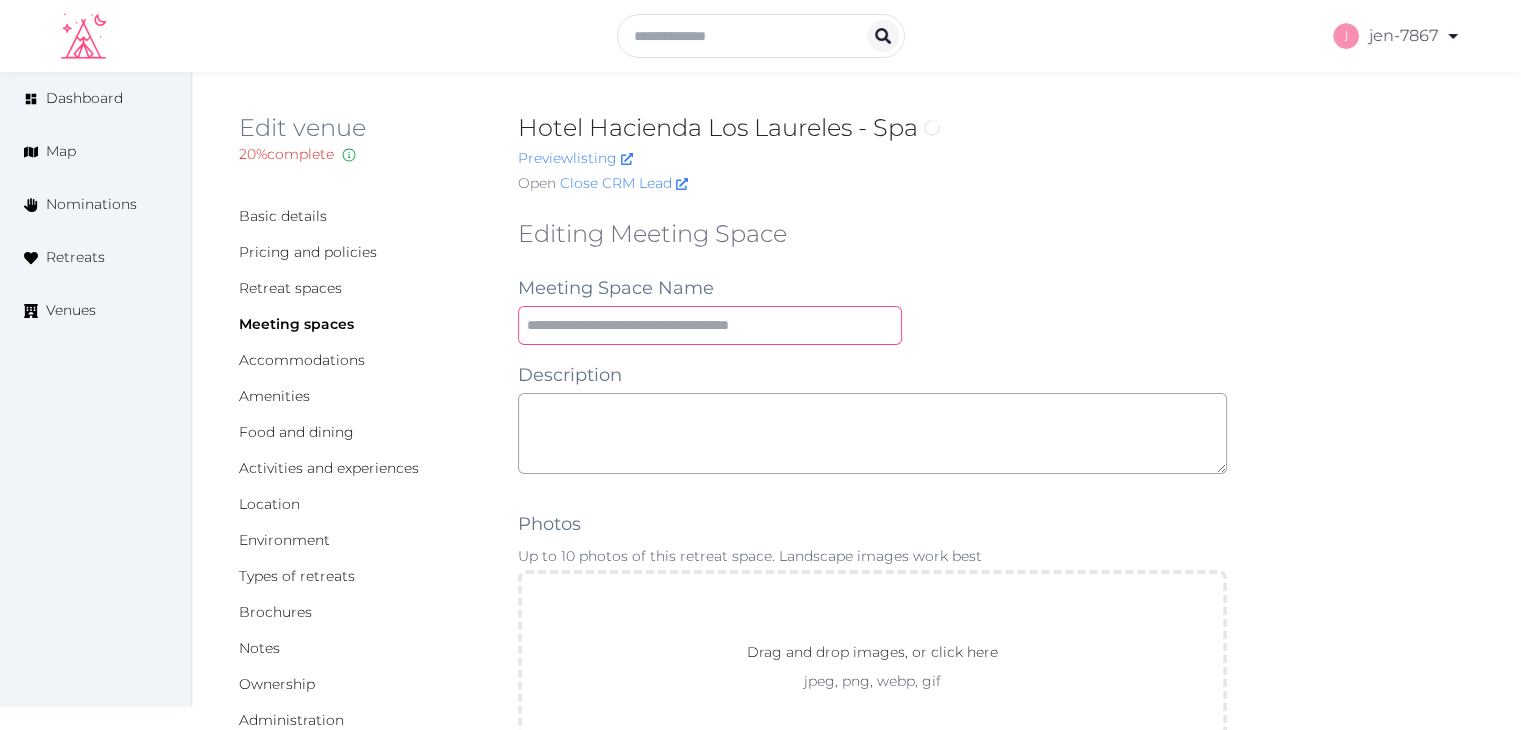click at bounding box center (710, 325) 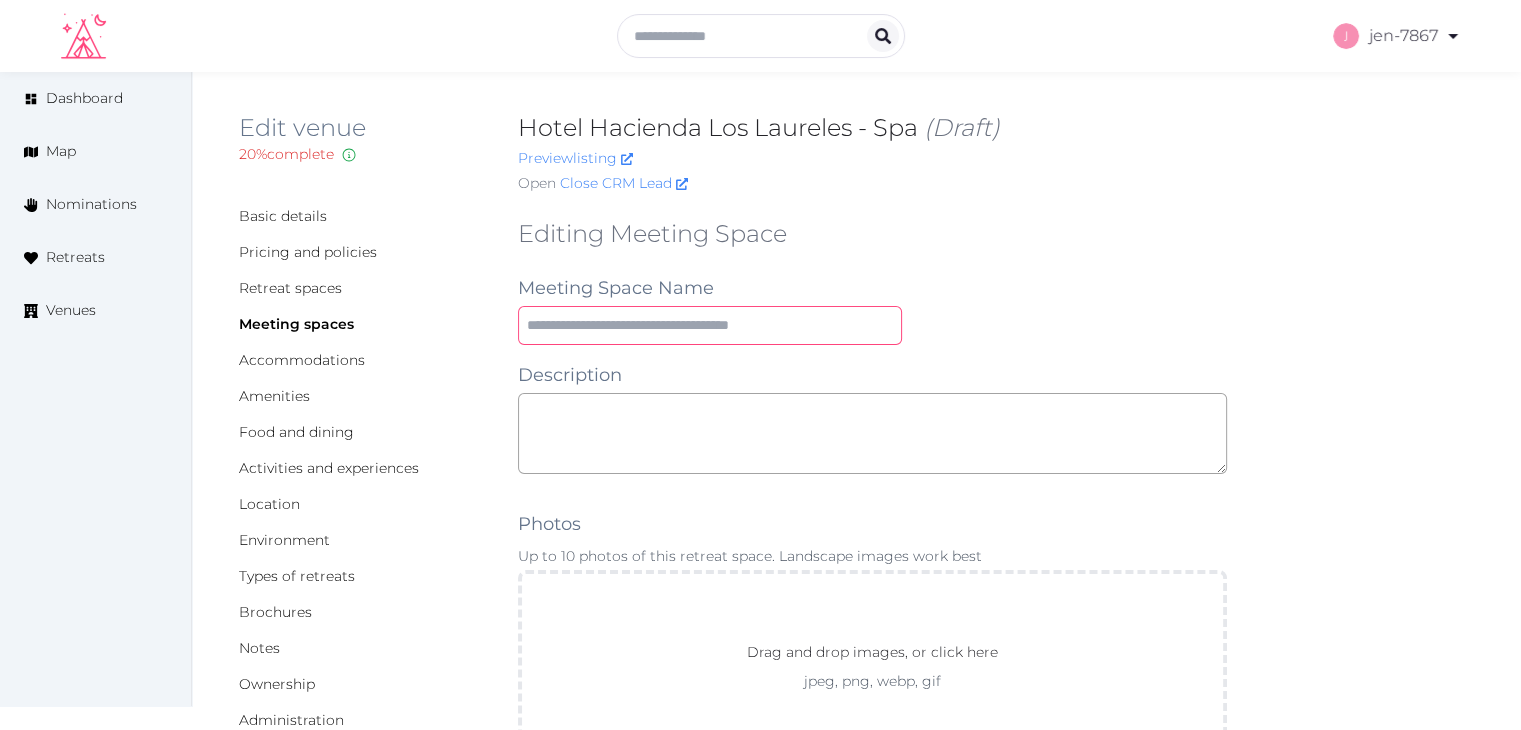 paste on "*******" 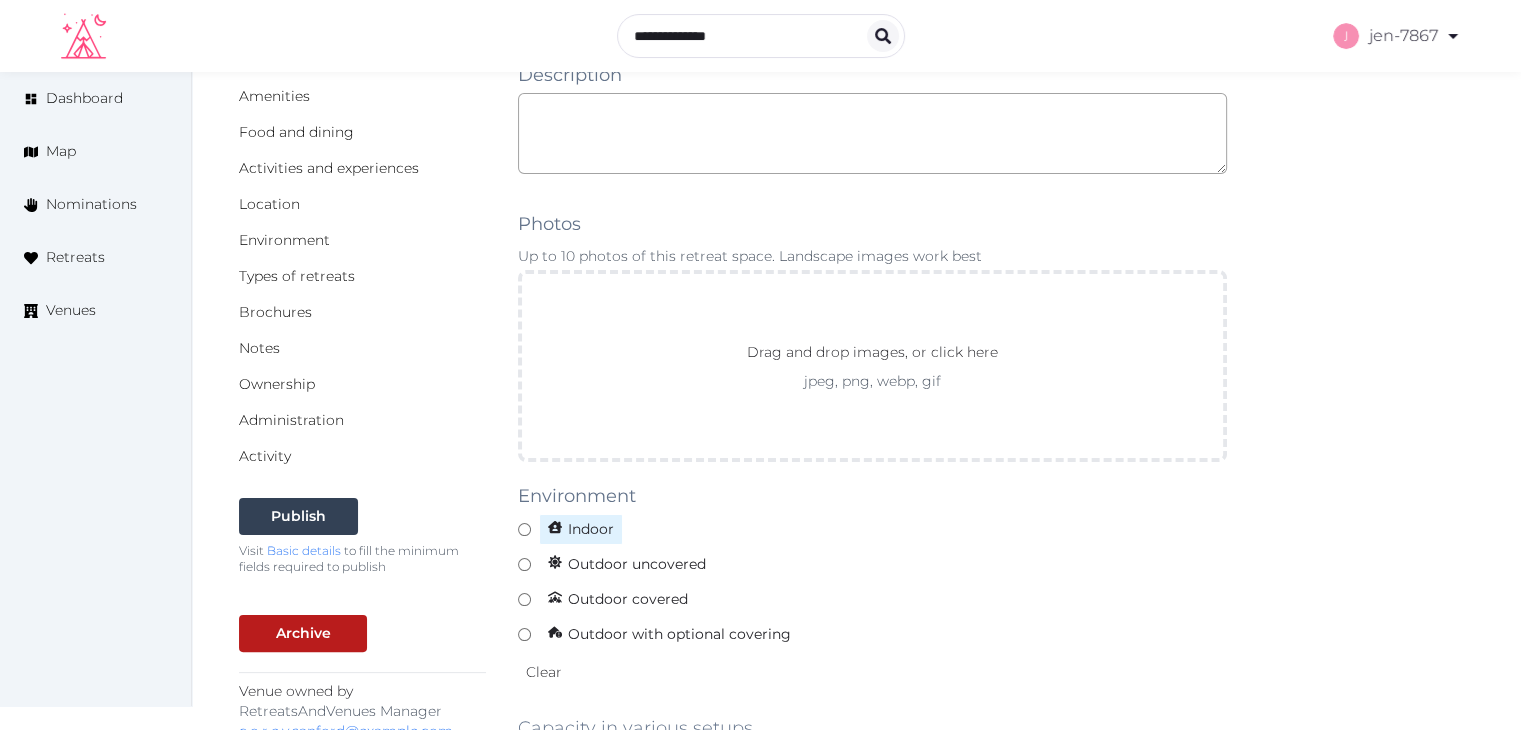 type on "*******" 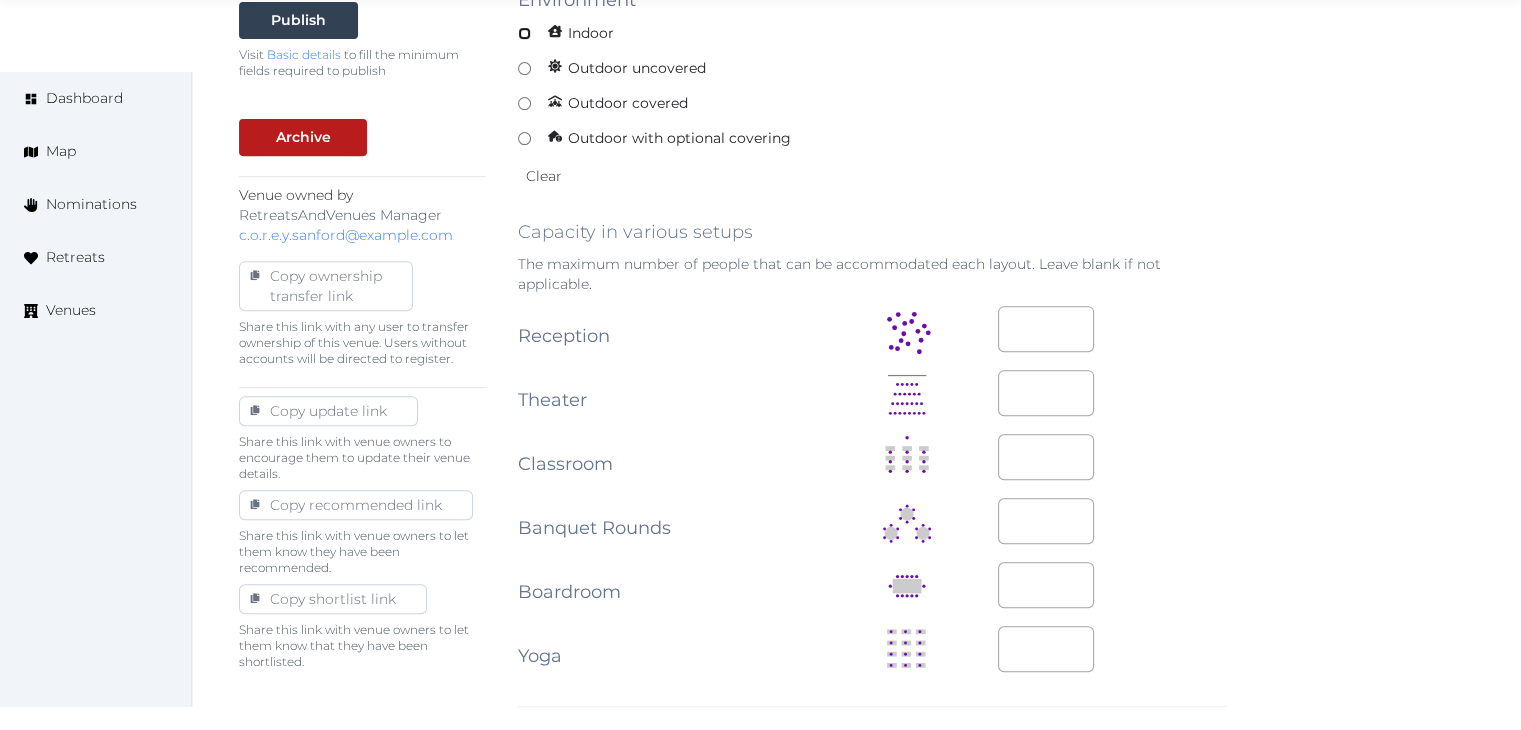 scroll, scrollTop: 1000, scrollLeft: 0, axis: vertical 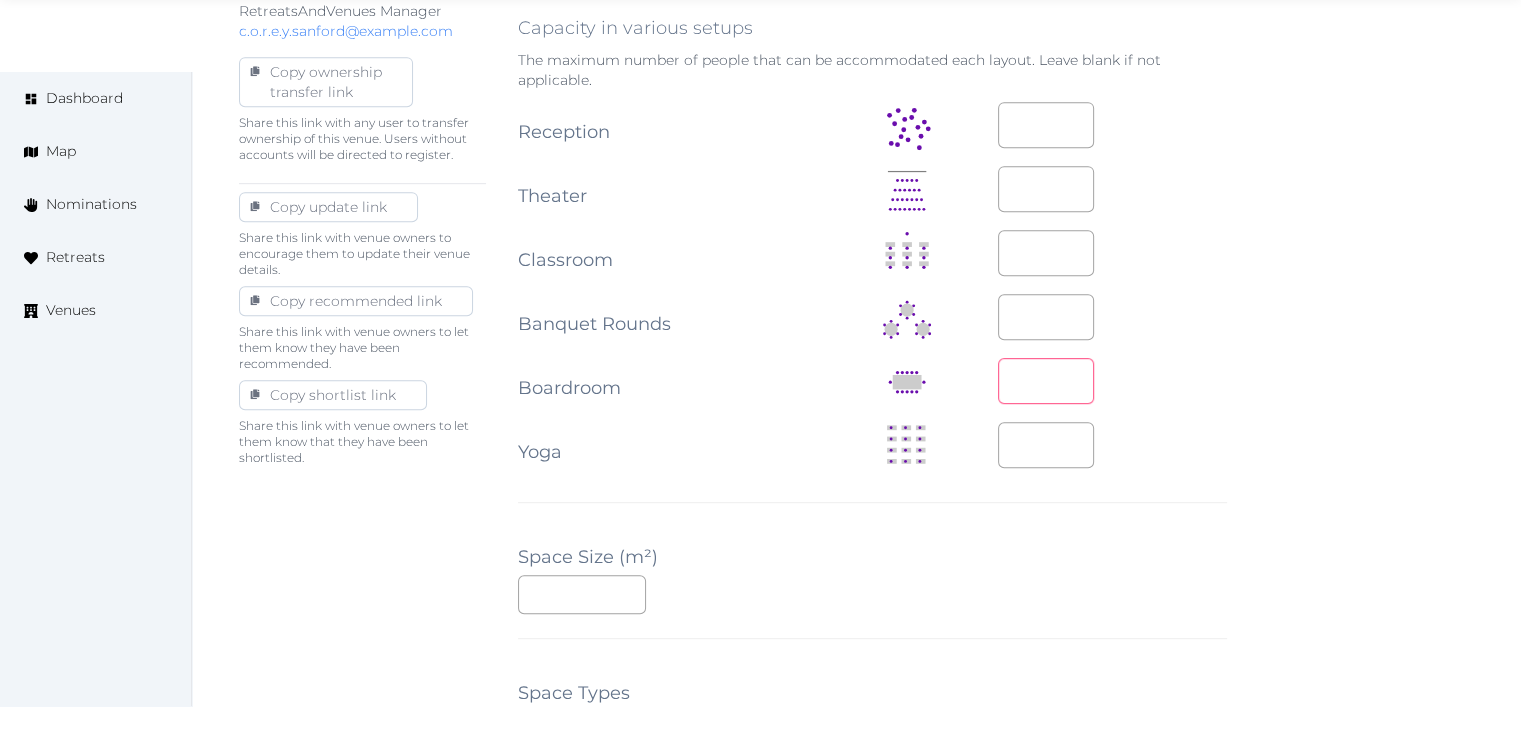 click at bounding box center [1046, 381] 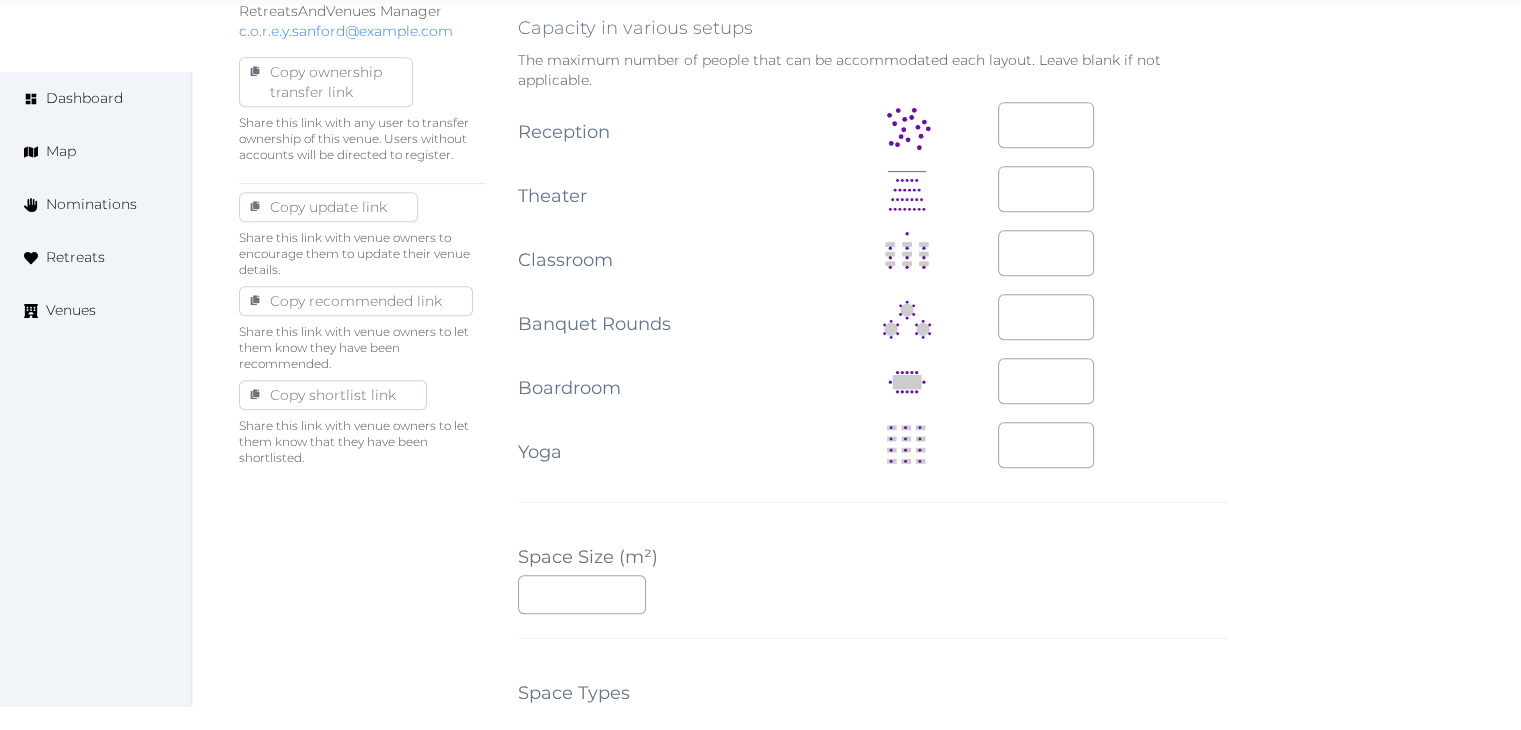 click on "Editing Meeting Space  Meeting Space Name ******* Description Photos Up to 10 photos of this retreat space. Landscape images work best Drag and drop images, or click here jpeg, png, webp, gif
To pick up a draggable item, press the space bar.
While dragging, use the arrow keys to move the item.
Press space again to drop the item in its new position, or press escape to cancel.
Environment Indoor Outdoor uncovered Outdoor covered Outdoor with optional covering Clear Capacity in various setups The maximum number of people that can be accommodated each layout. Leave blank if not applicable. Reception Theater Classroom Banquet Rounds Boardroom ** Yoga Space Size (m²) Space Types Working and presenting Breakout Rooms Co-Working Stations Meeting Room Stage Workshop Outdoor Beach Dance Floor Dining Area Fire Pit Grassy Area Kitchen Meditation Space Multi-Functional Living Area (w/ couches) Patio Outdoor Space Theatre Wedding Hall Yoga Space Indoor Dance Floor Dining Area Kitchen Theatre Wedding Hall" at bounding box center [872, 346] 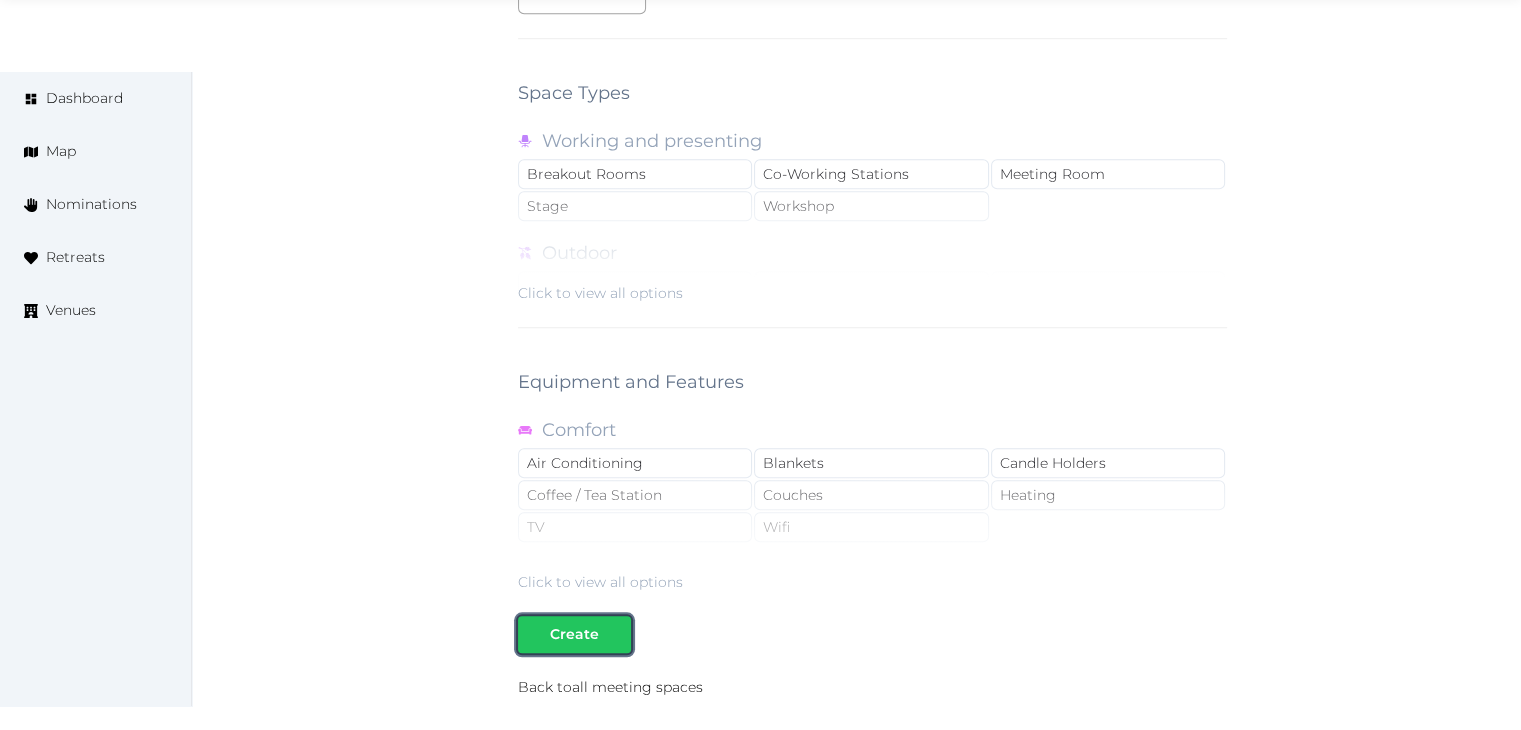 click on "Create" at bounding box center [574, 634] 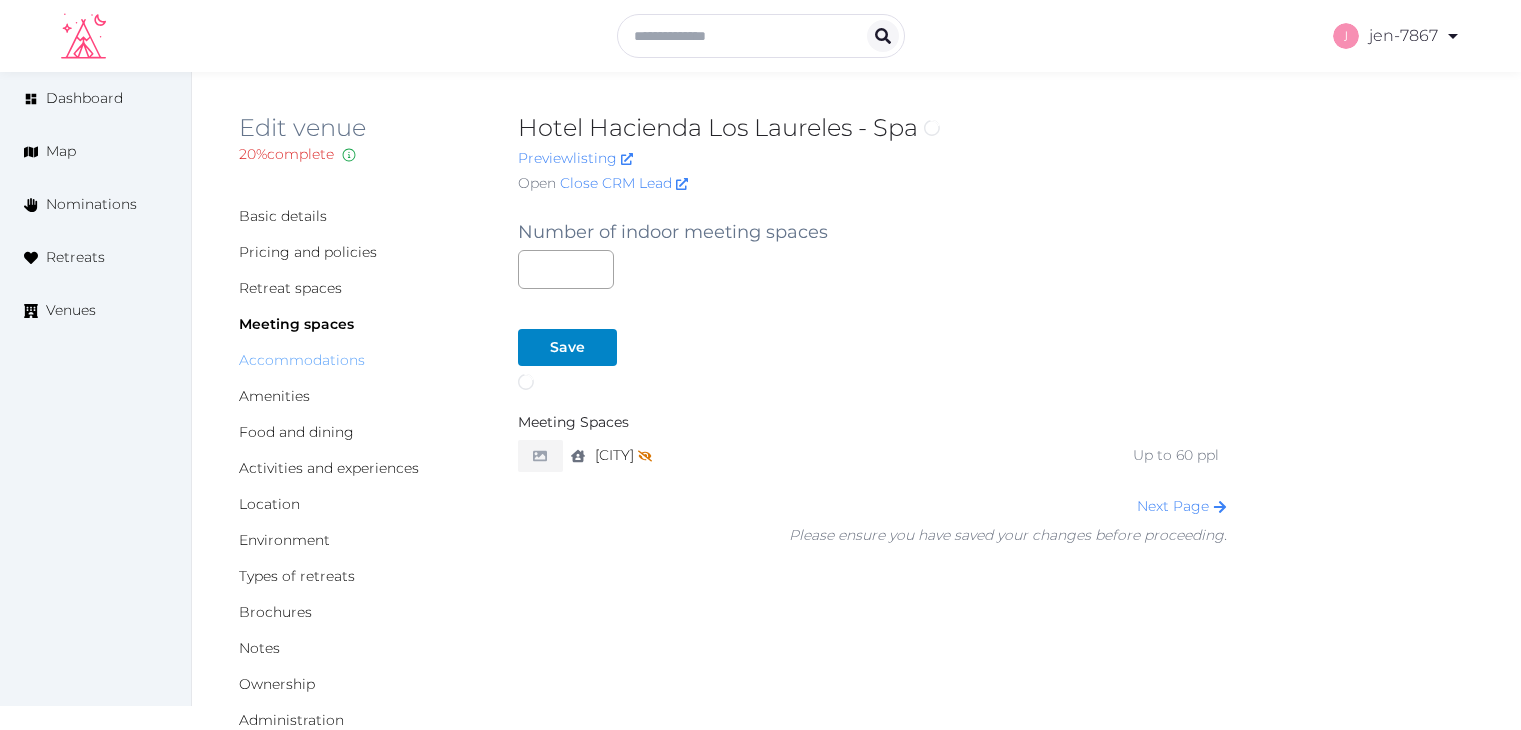 scroll, scrollTop: 0, scrollLeft: 0, axis: both 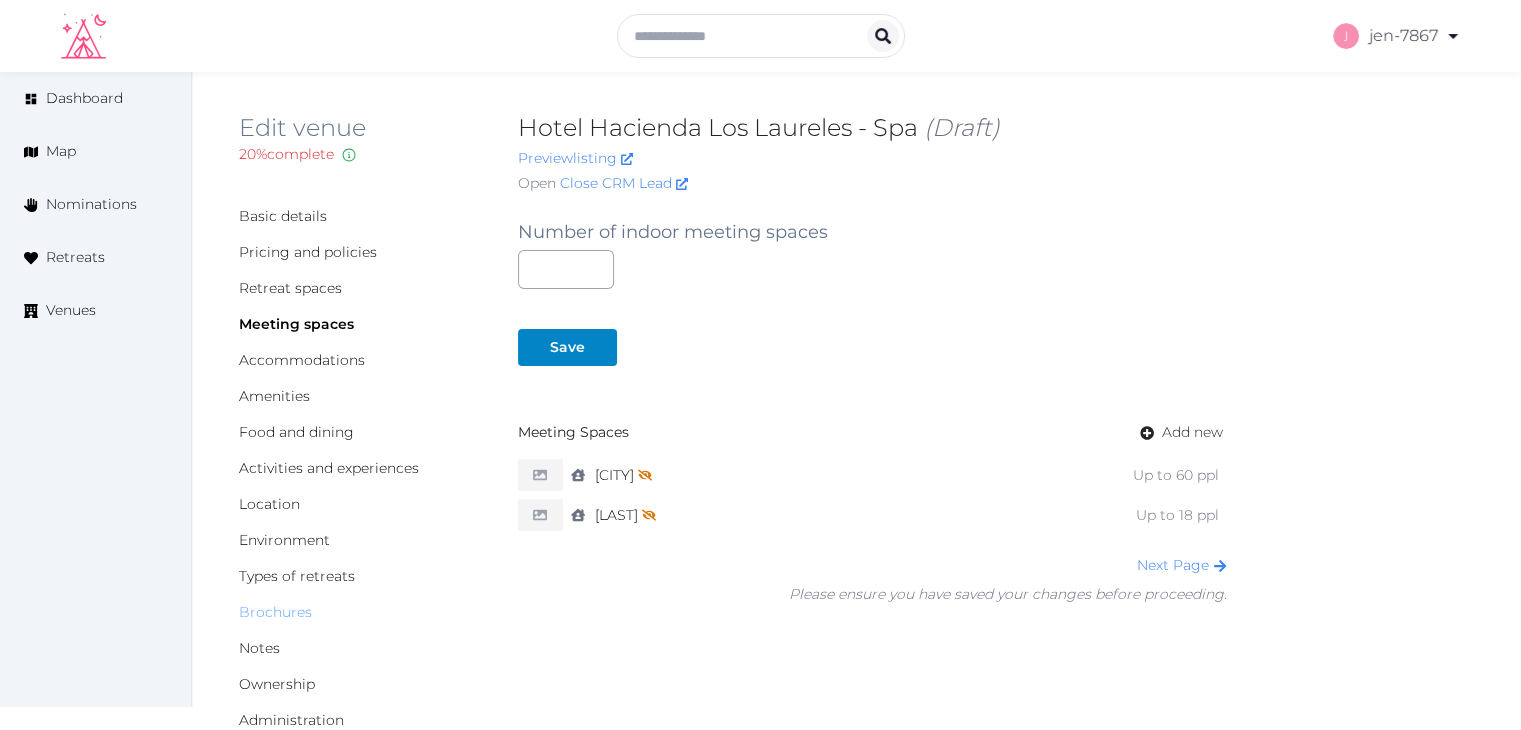 click on "Brochures" at bounding box center (275, 612) 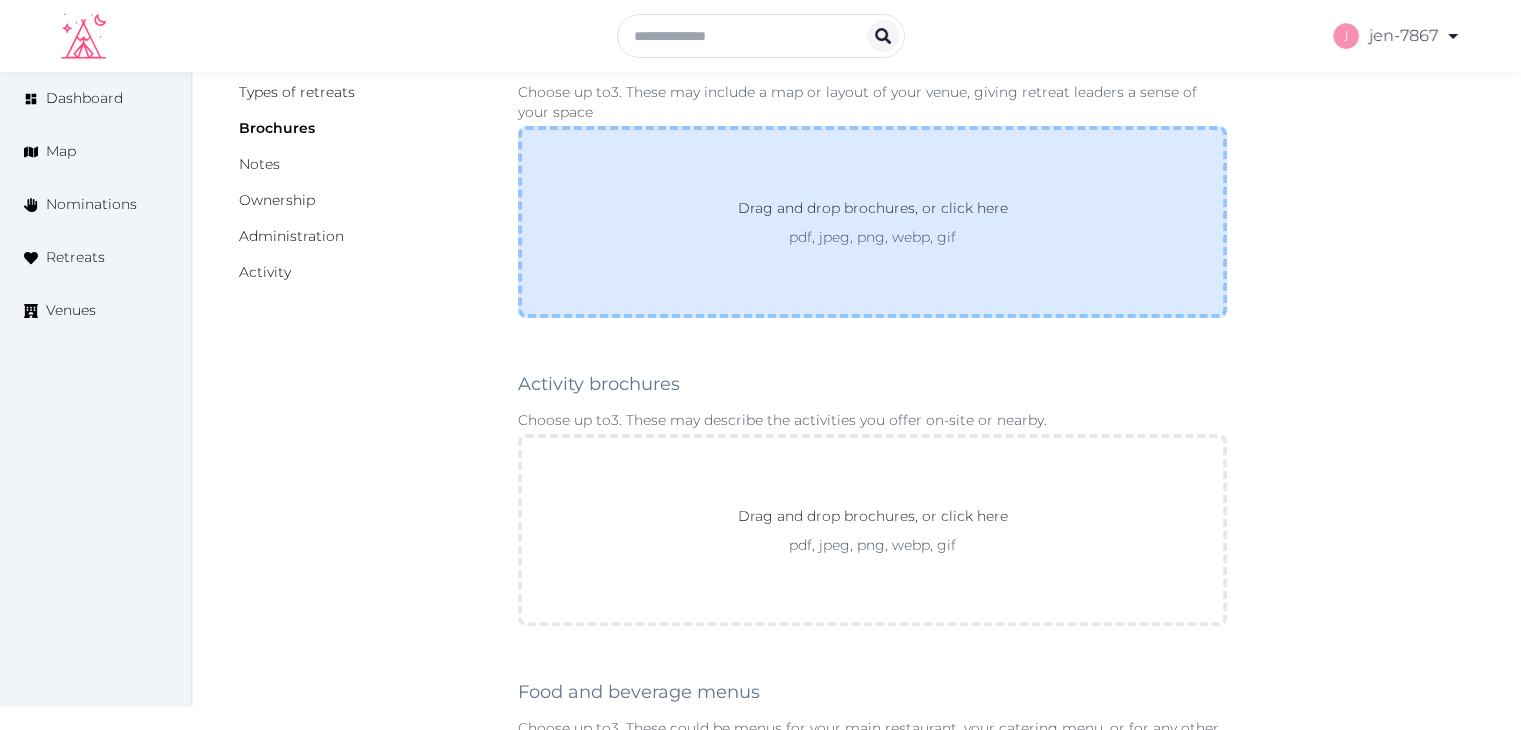 scroll, scrollTop: 500, scrollLeft: 0, axis: vertical 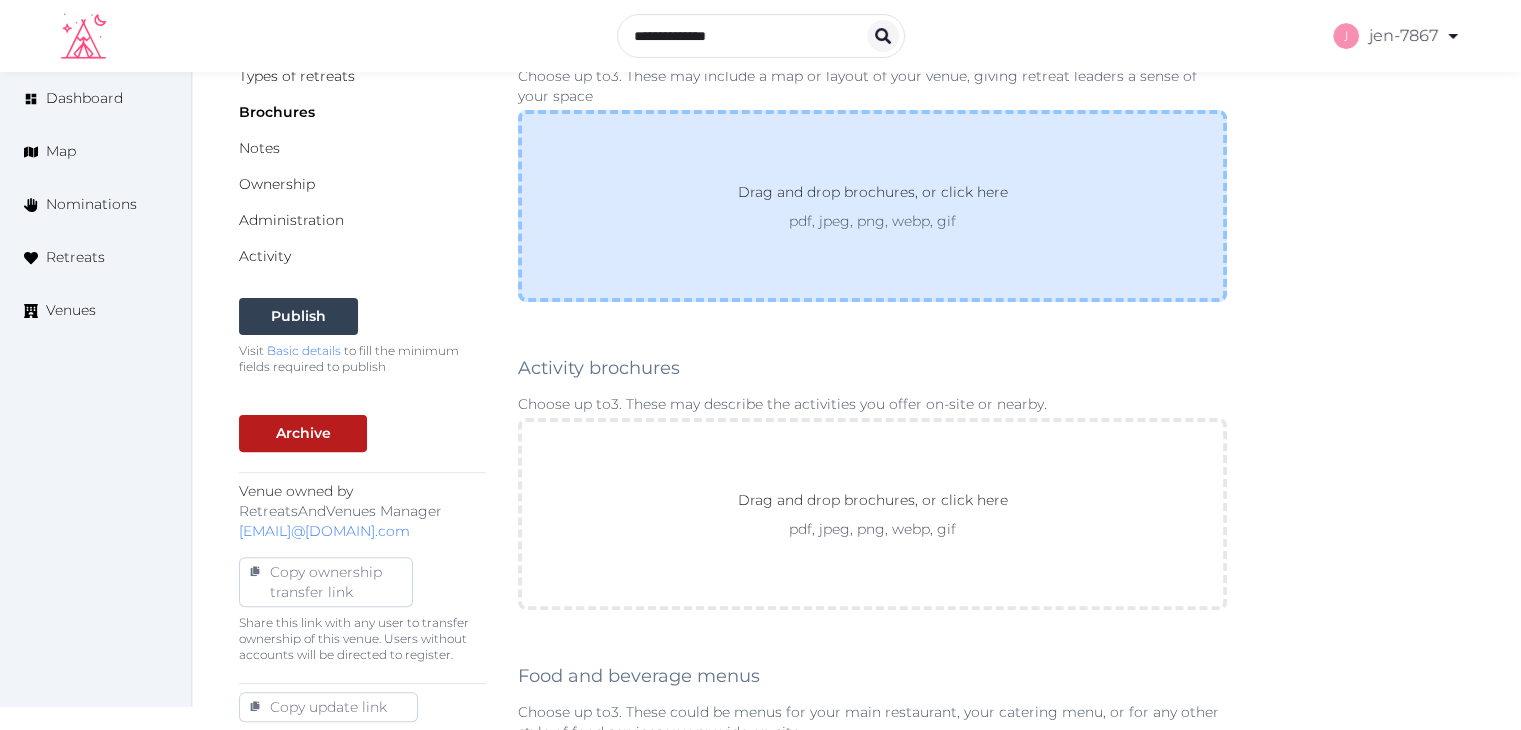 click on "Drag and drop brochures, or click here" at bounding box center (873, 196) 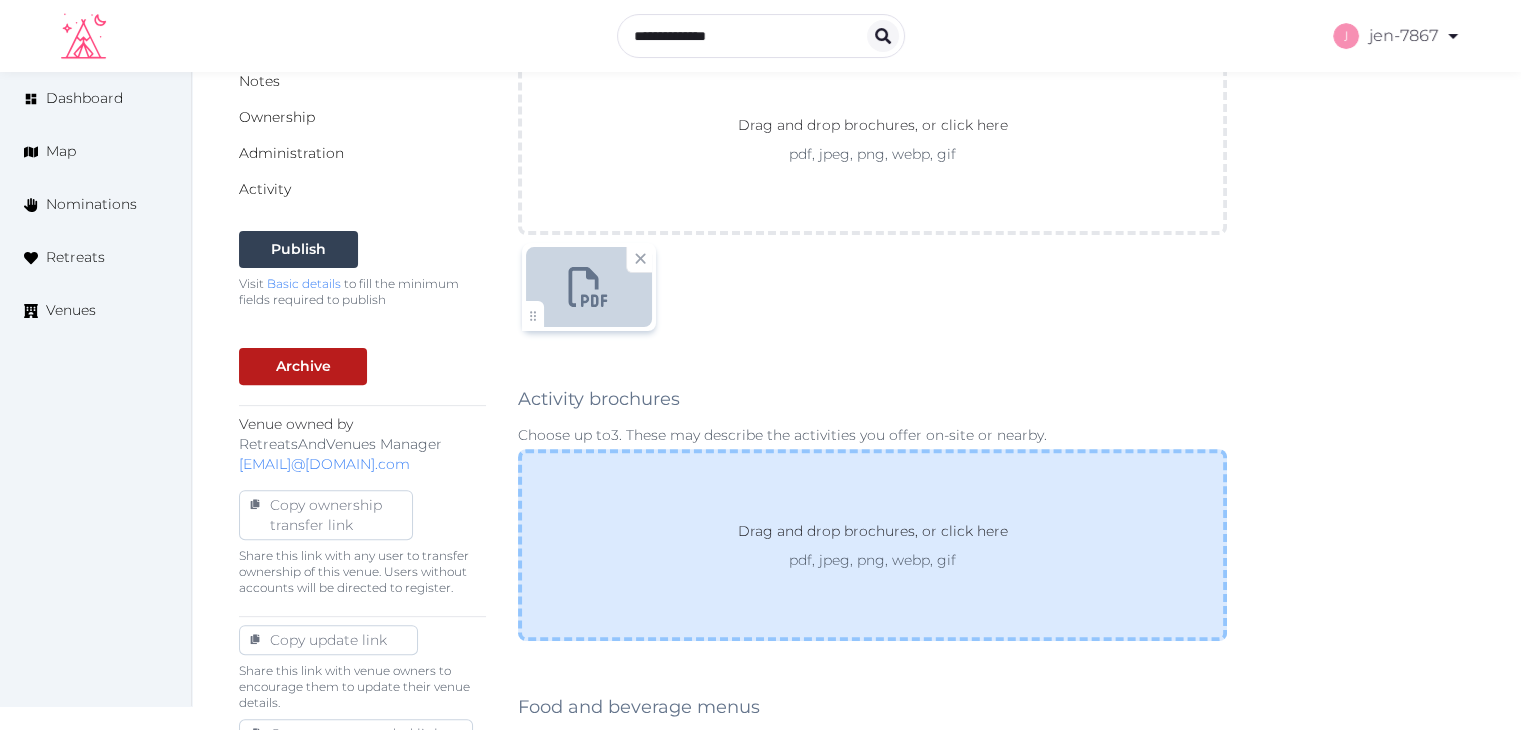 scroll, scrollTop: 1100, scrollLeft: 0, axis: vertical 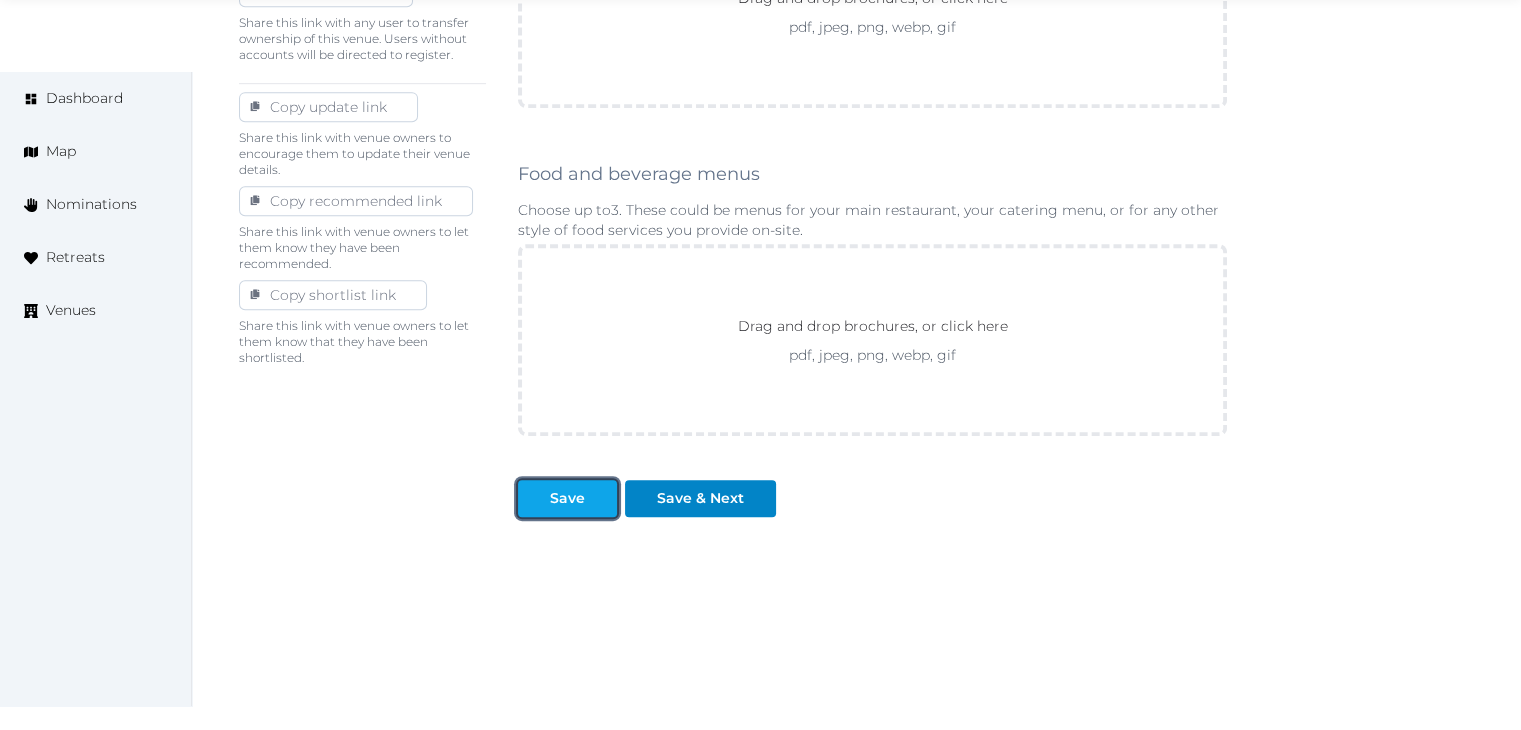 click on "Save" at bounding box center (567, 498) 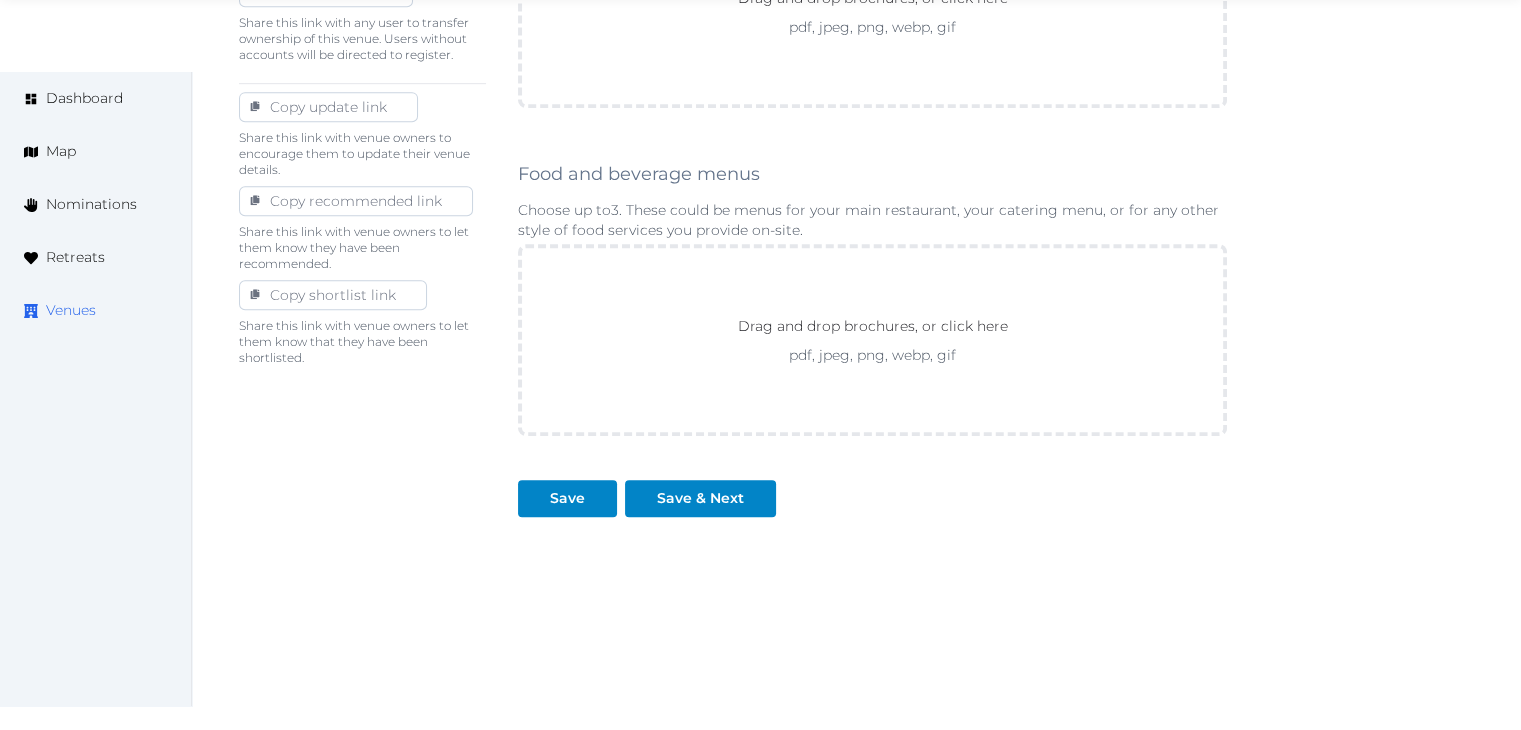 click on "Venues" at bounding box center (71, 310) 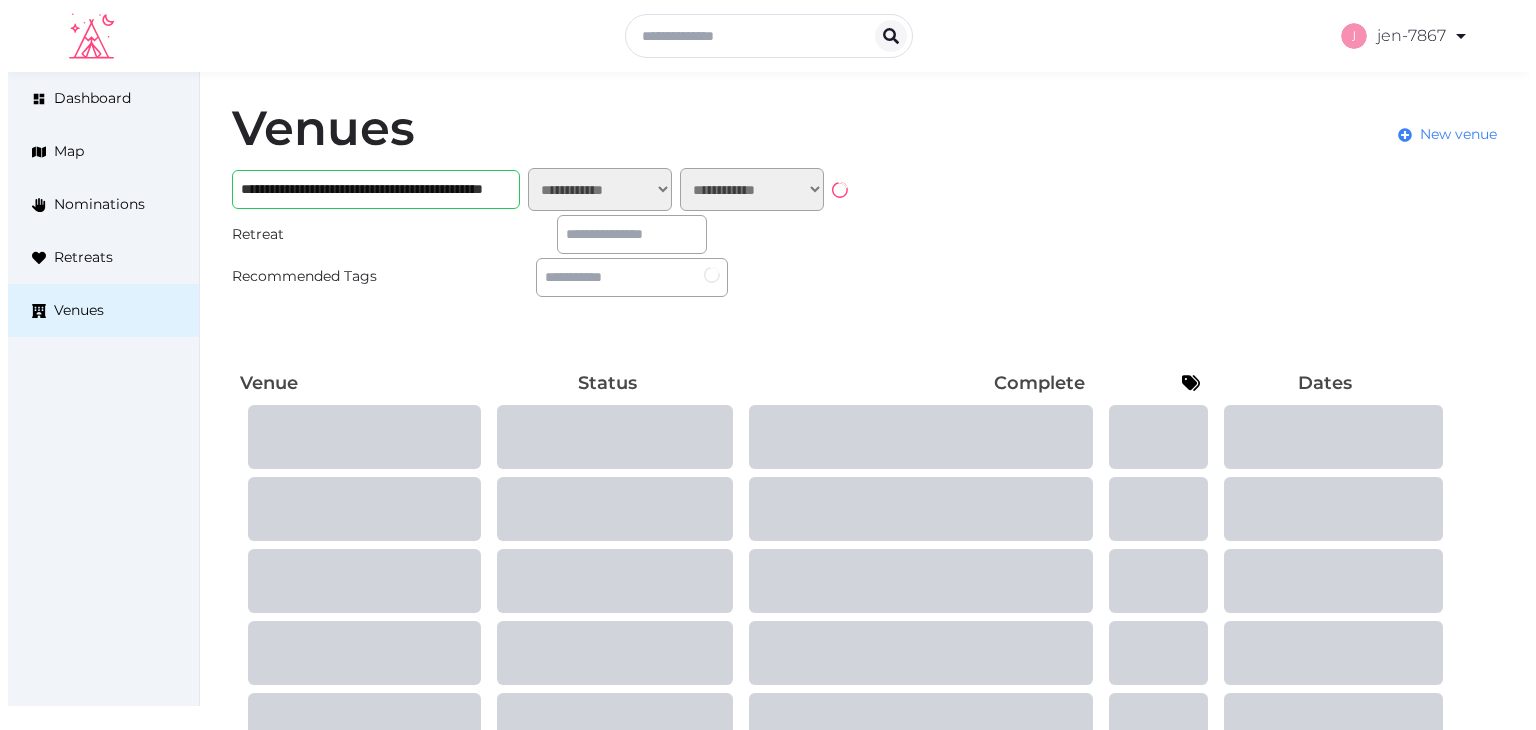 scroll, scrollTop: 0, scrollLeft: 0, axis: both 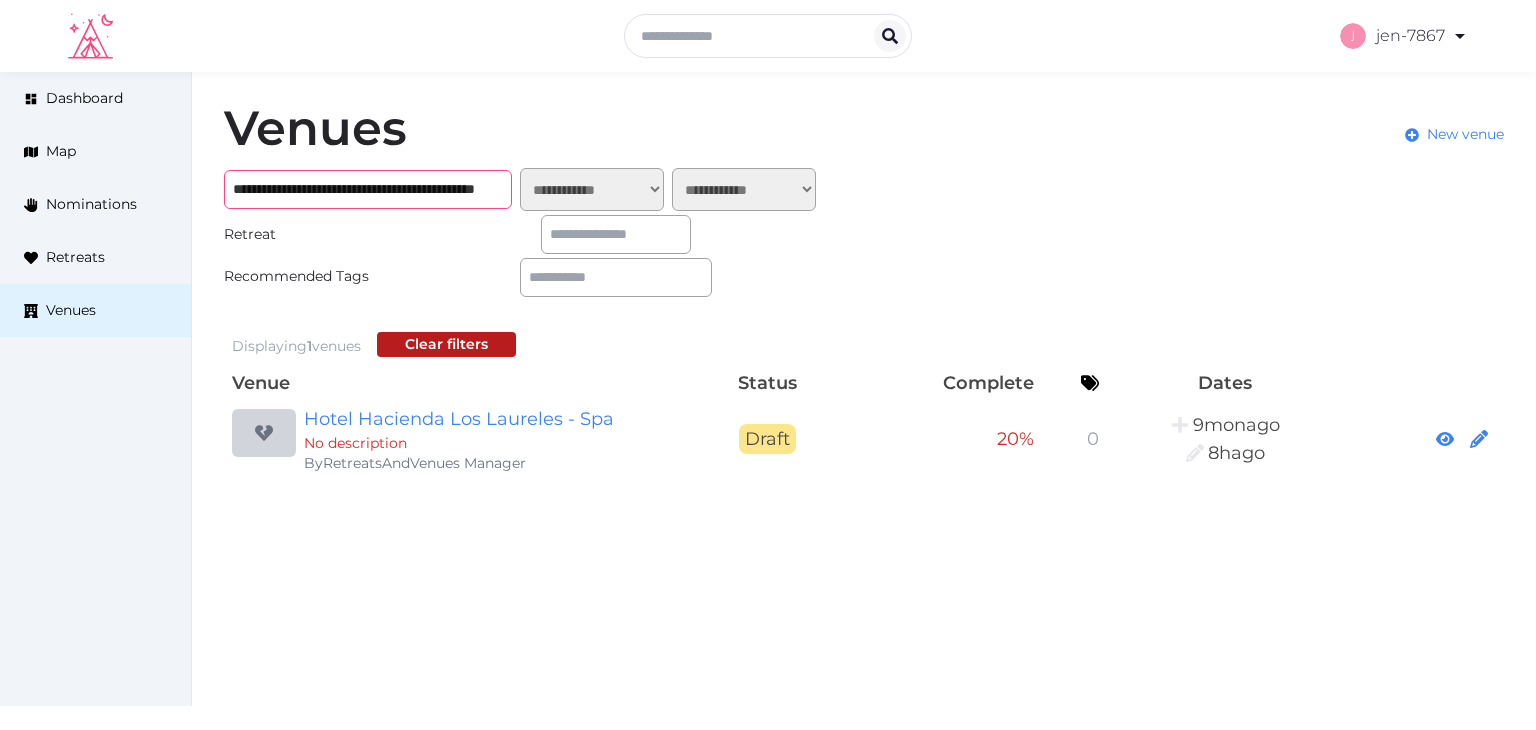 click on "**********" at bounding box center (368, 189) 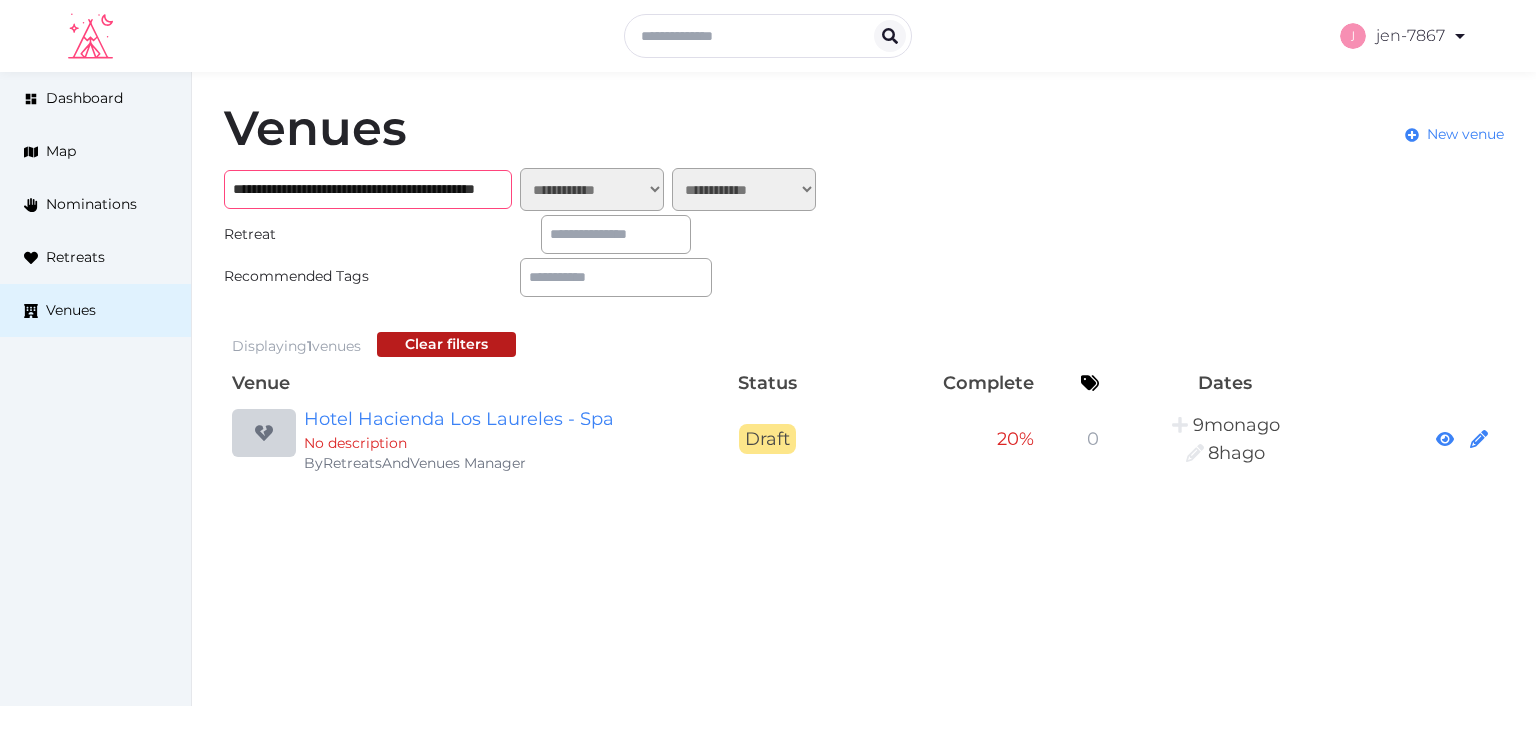click on "**********" at bounding box center [368, 189] 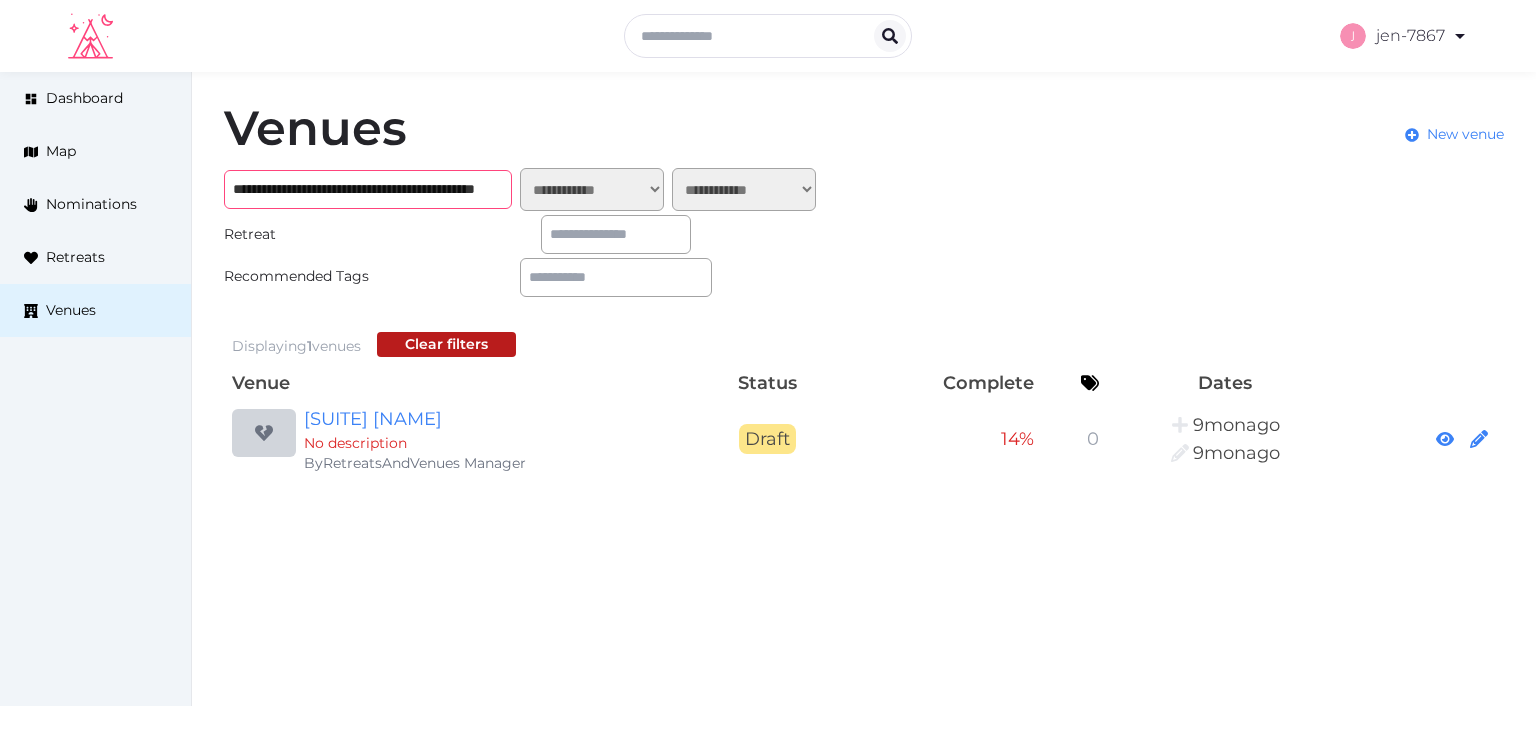 type on "**********" 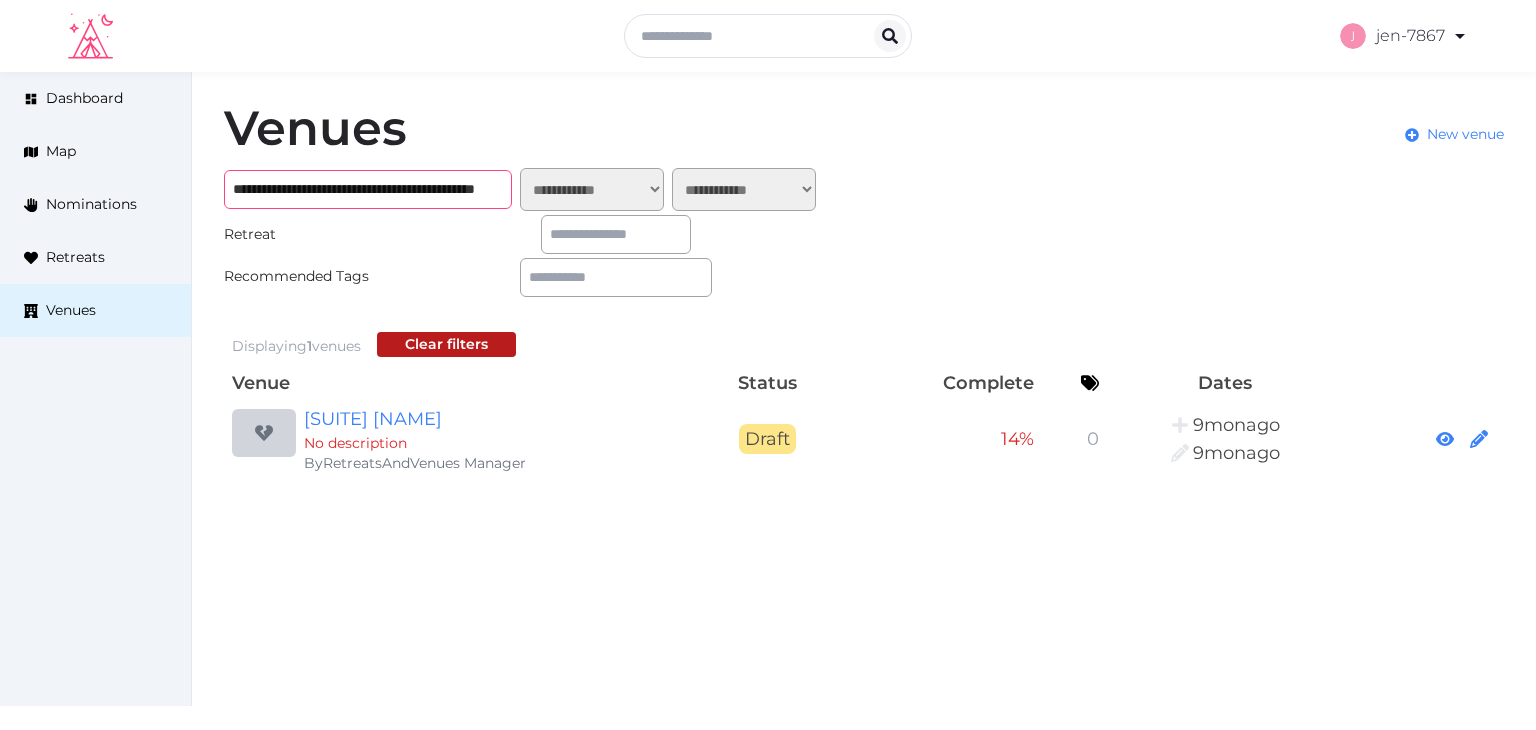scroll, scrollTop: 0, scrollLeft: 0, axis: both 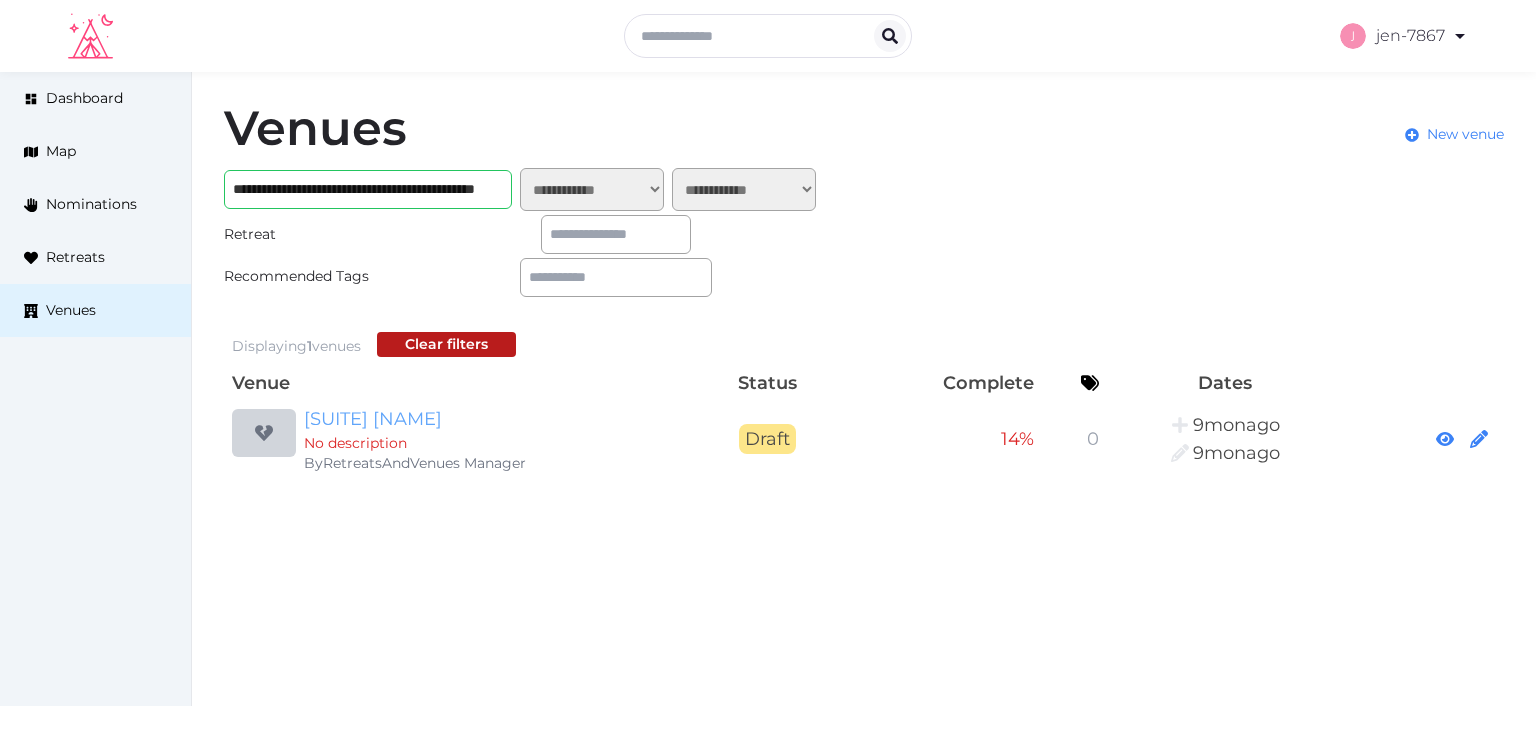 click on "[SUITE] [NAME]" at bounding box center (496, 419) 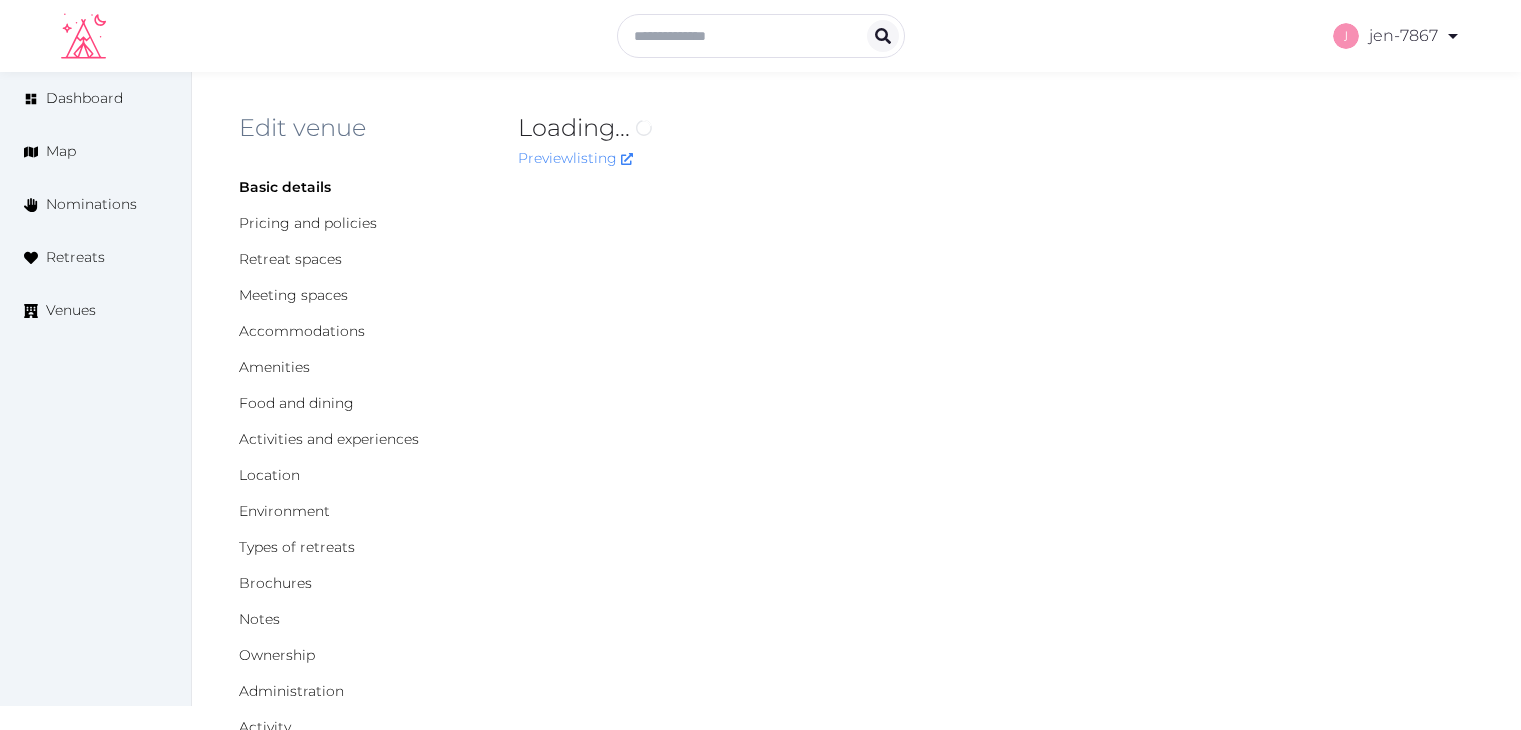 scroll, scrollTop: 0, scrollLeft: 0, axis: both 